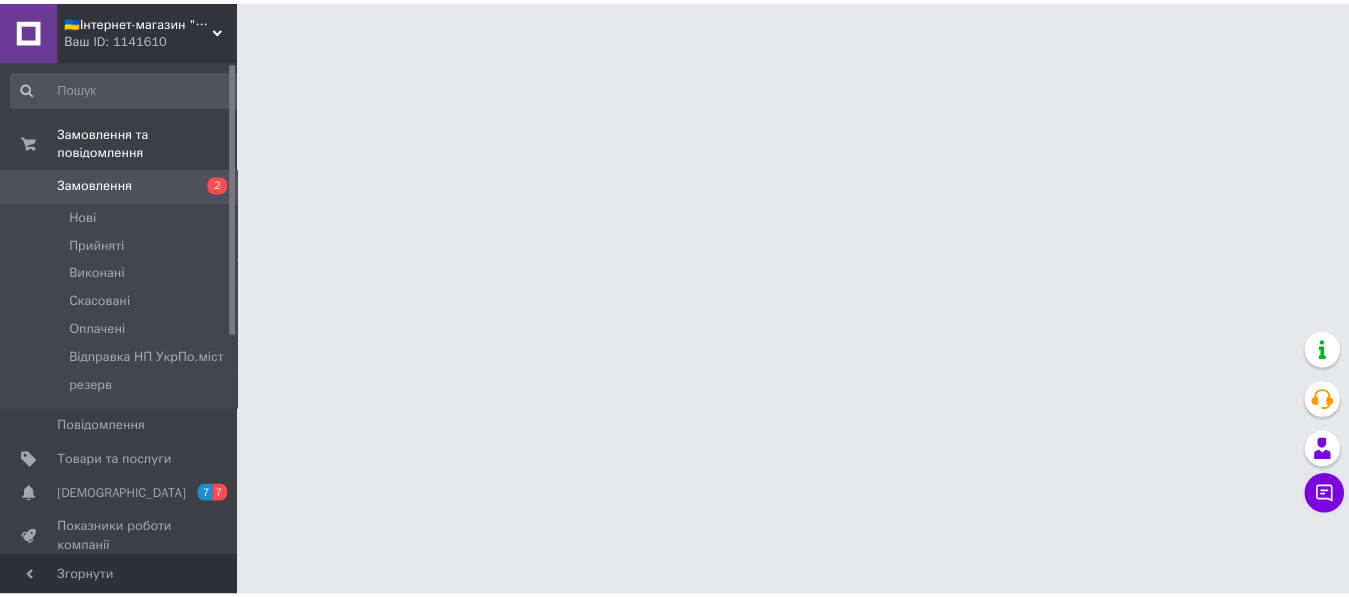 scroll, scrollTop: 0, scrollLeft: 0, axis: both 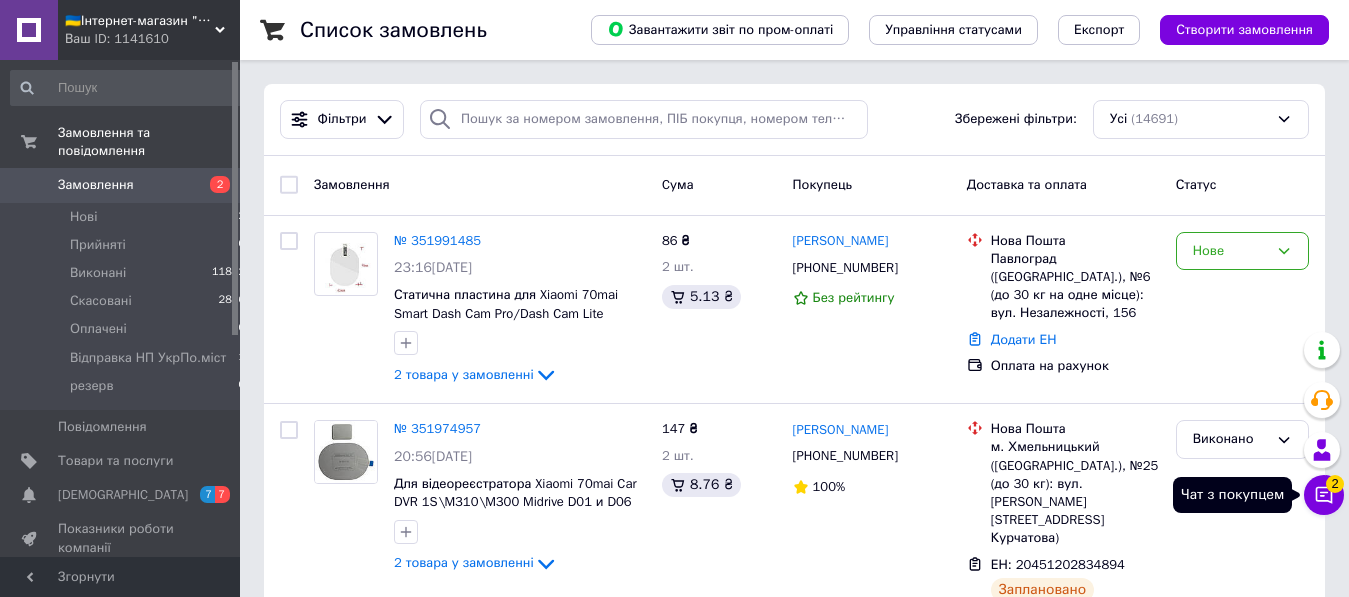 click on "Чат з покупцем 2" at bounding box center [1324, 495] 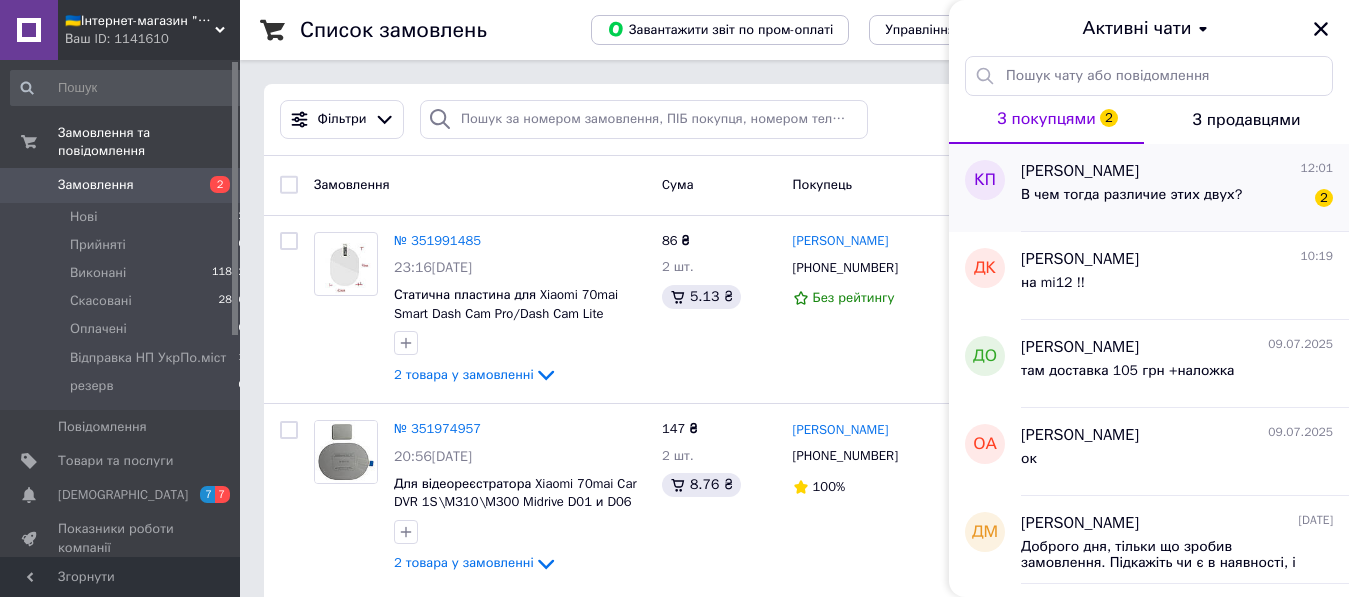 click on "В чем тогда различие этих двух?" at bounding box center [1131, 195] 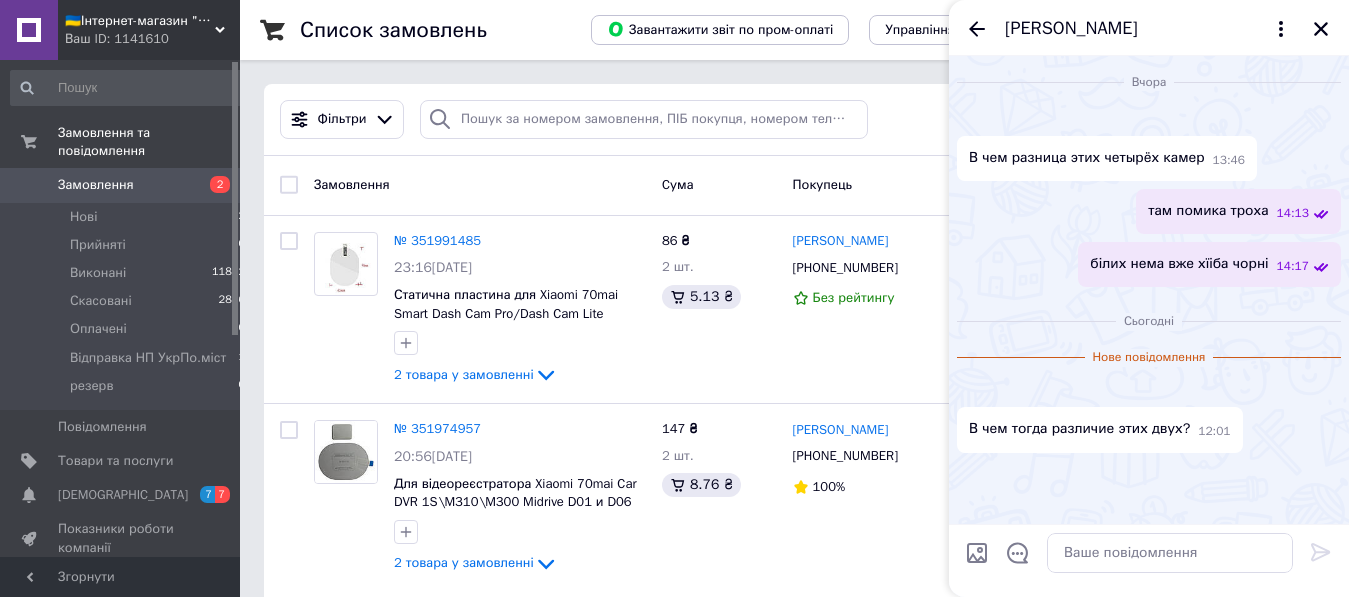 scroll, scrollTop: 497, scrollLeft: 0, axis: vertical 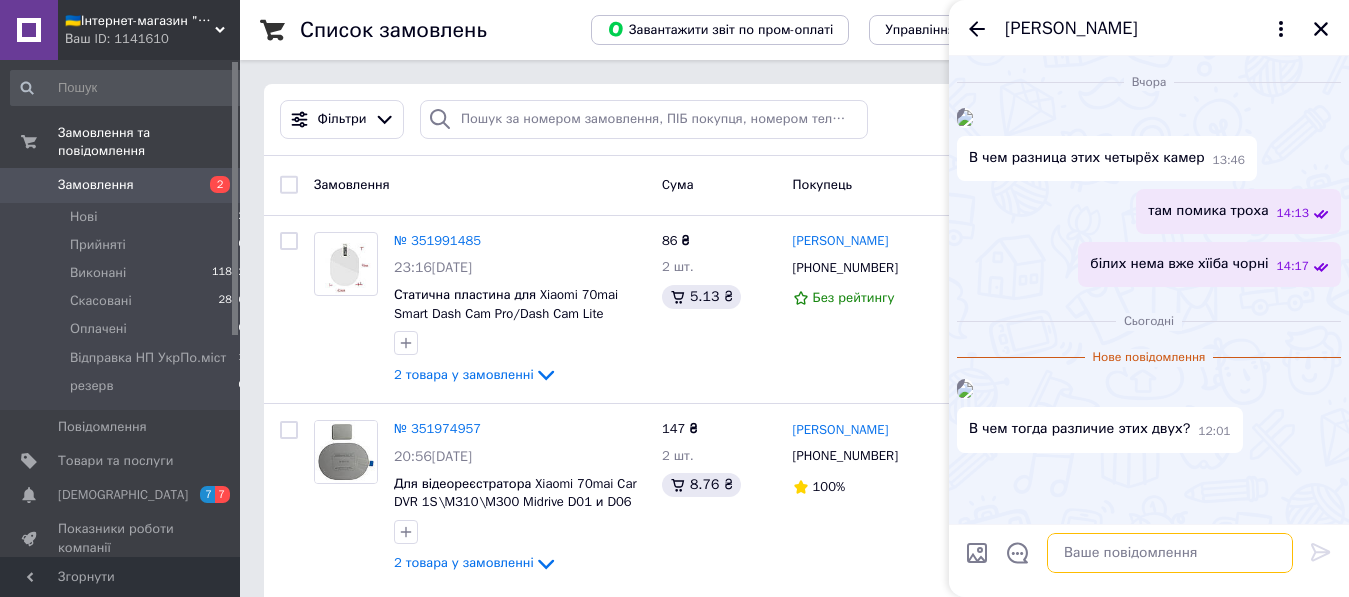drag, startPoint x: 1110, startPoint y: 561, endPoint x: 1111, endPoint y: 536, distance: 25.019993 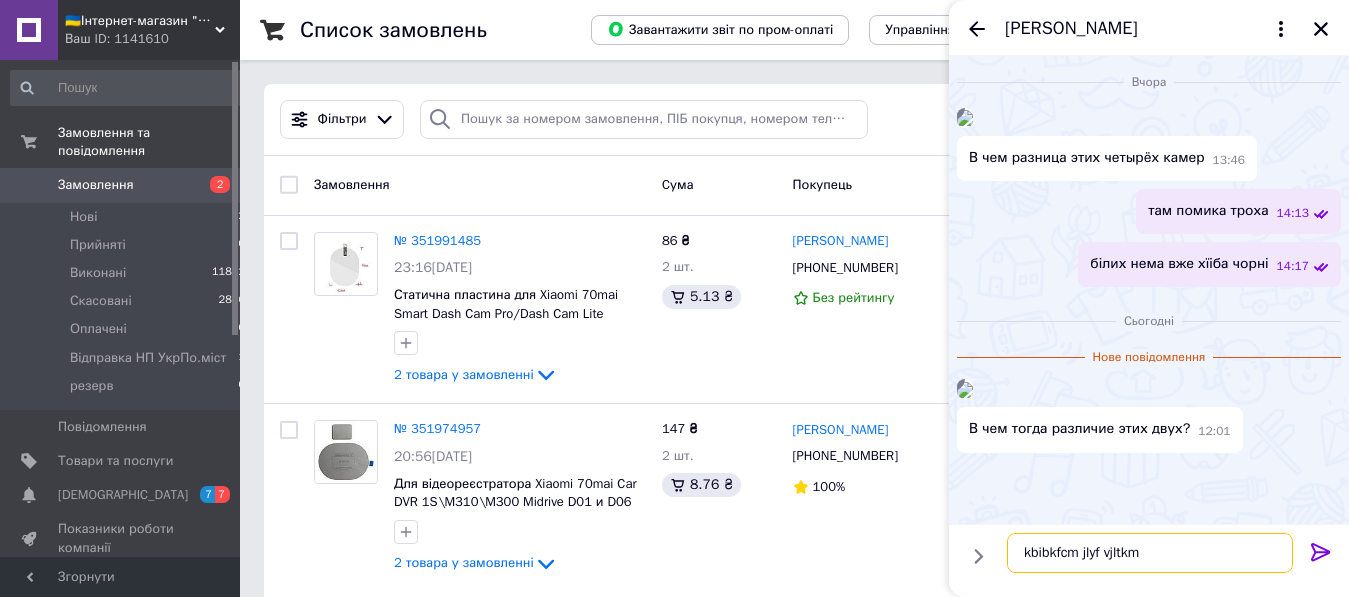 drag, startPoint x: 1172, startPoint y: 554, endPoint x: 991, endPoint y: 562, distance: 181.17671 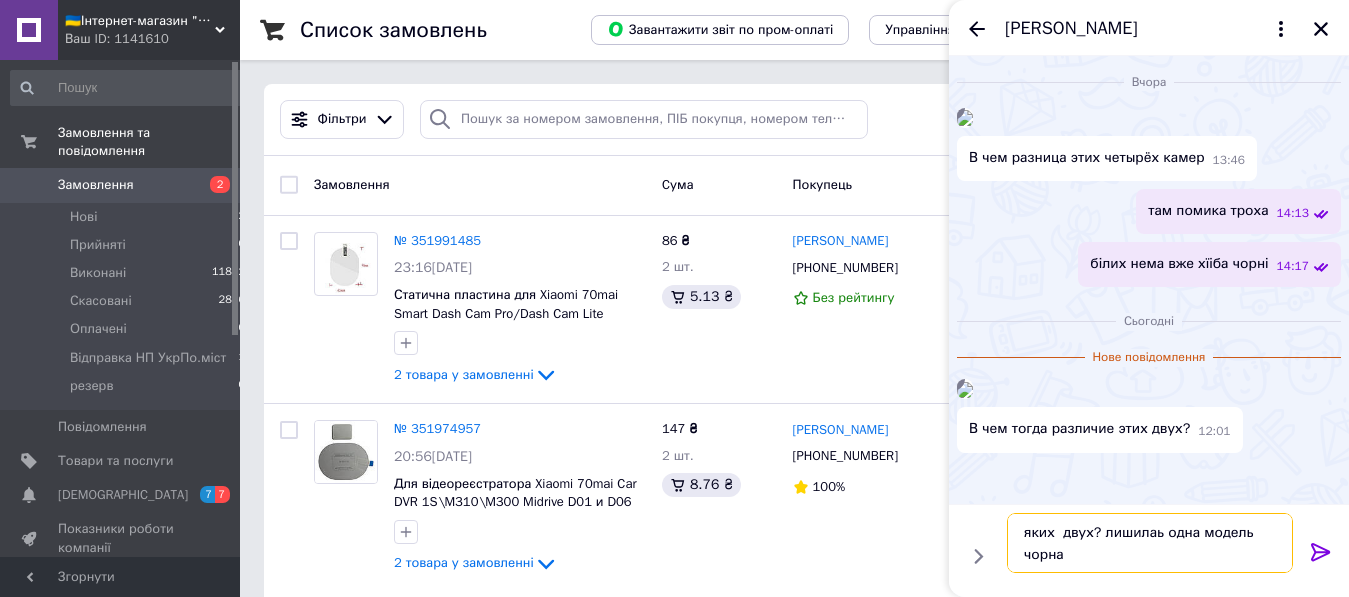 type on "яких  двух? лишилаь одна модель чорна" 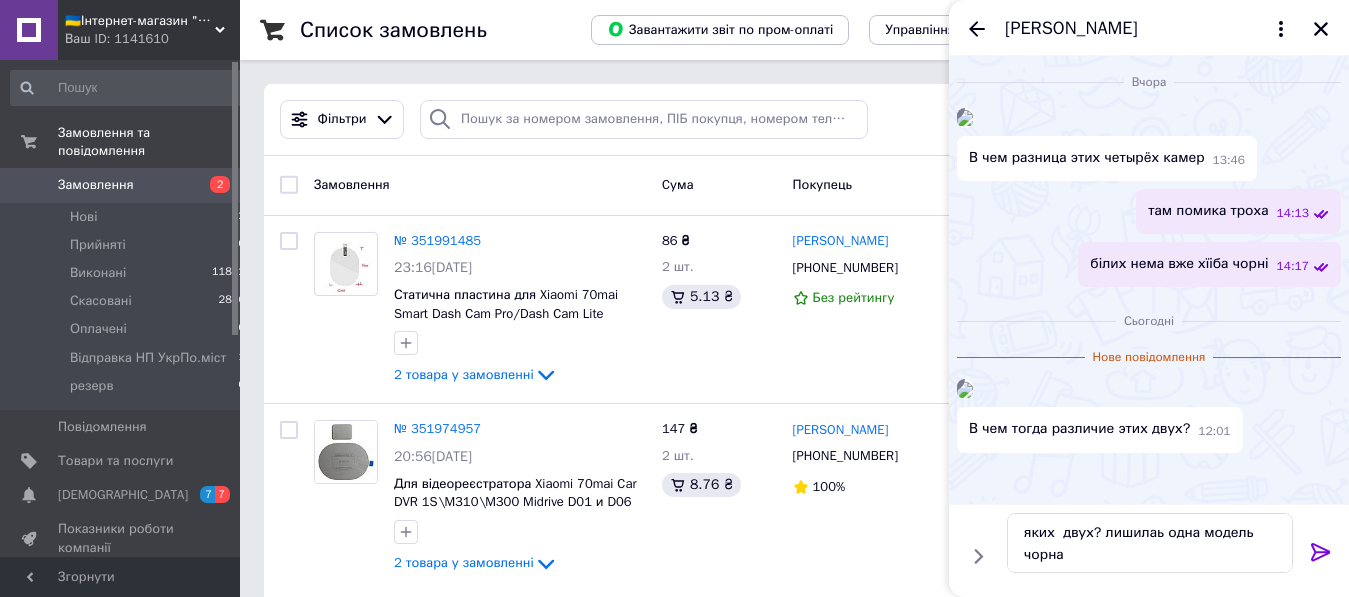 click 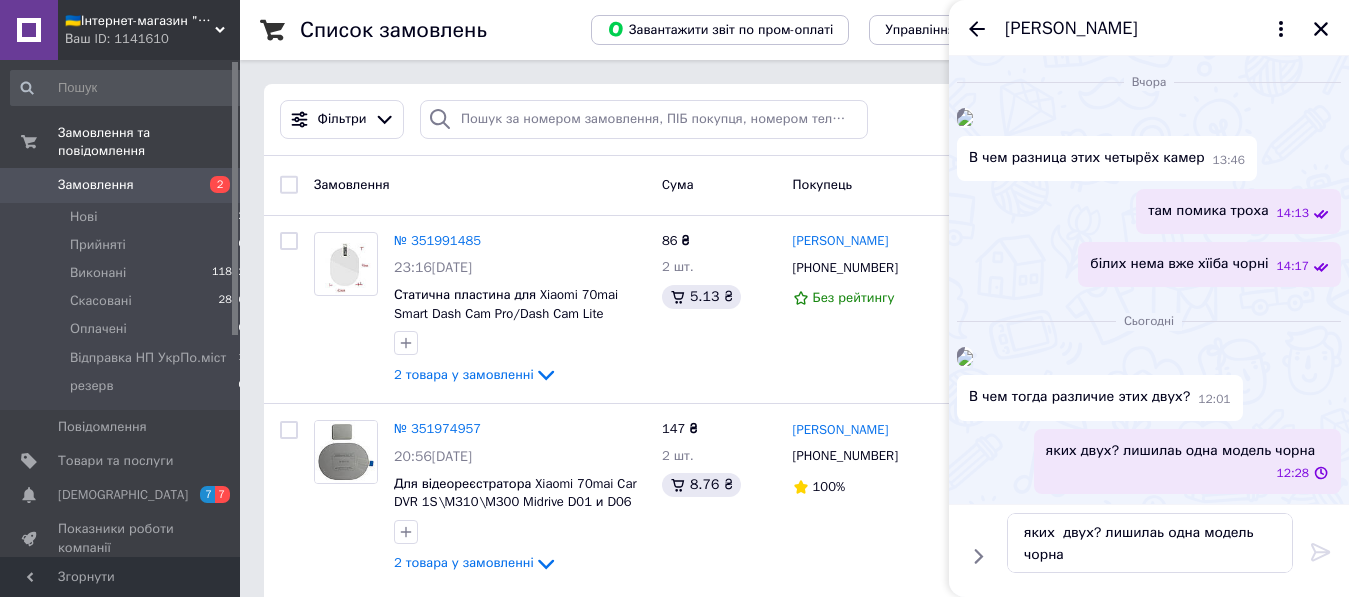 type 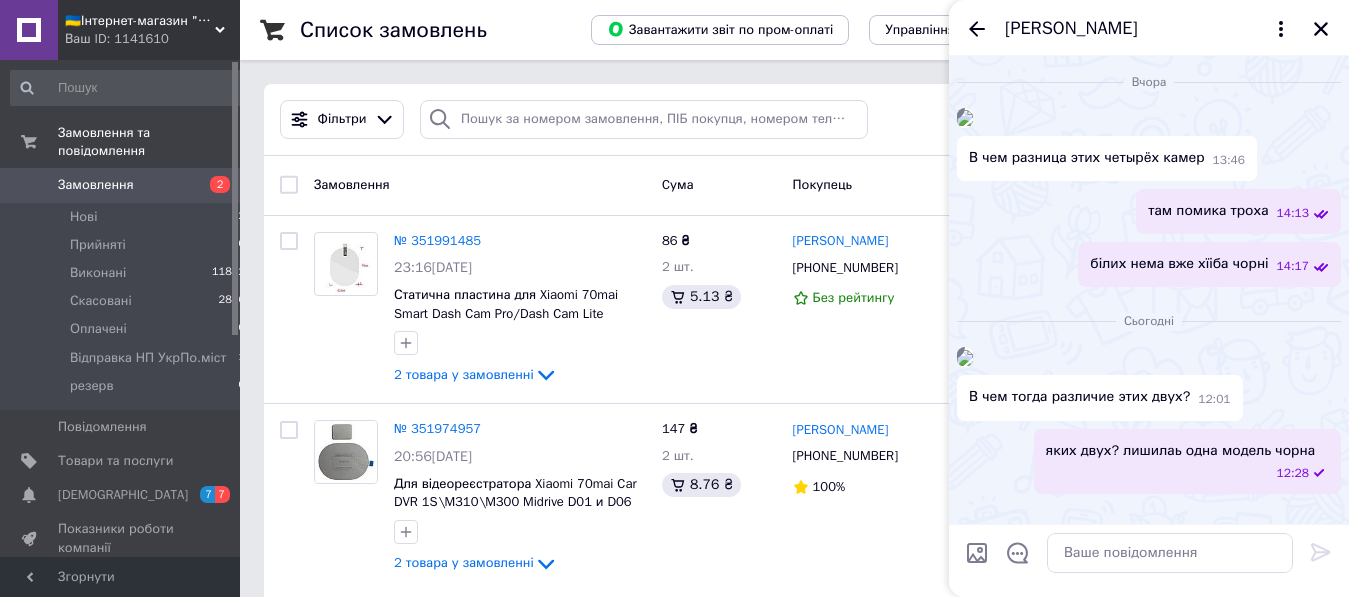 scroll, scrollTop: 538, scrollLeft: 0, axis: vertical 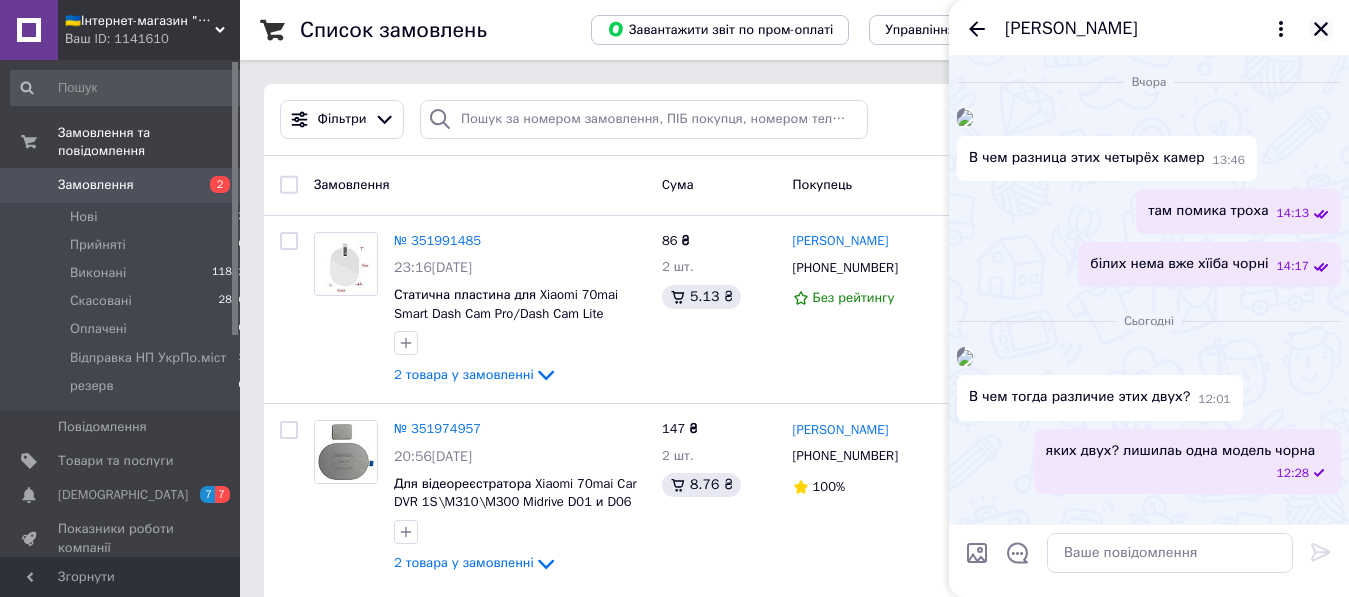 click 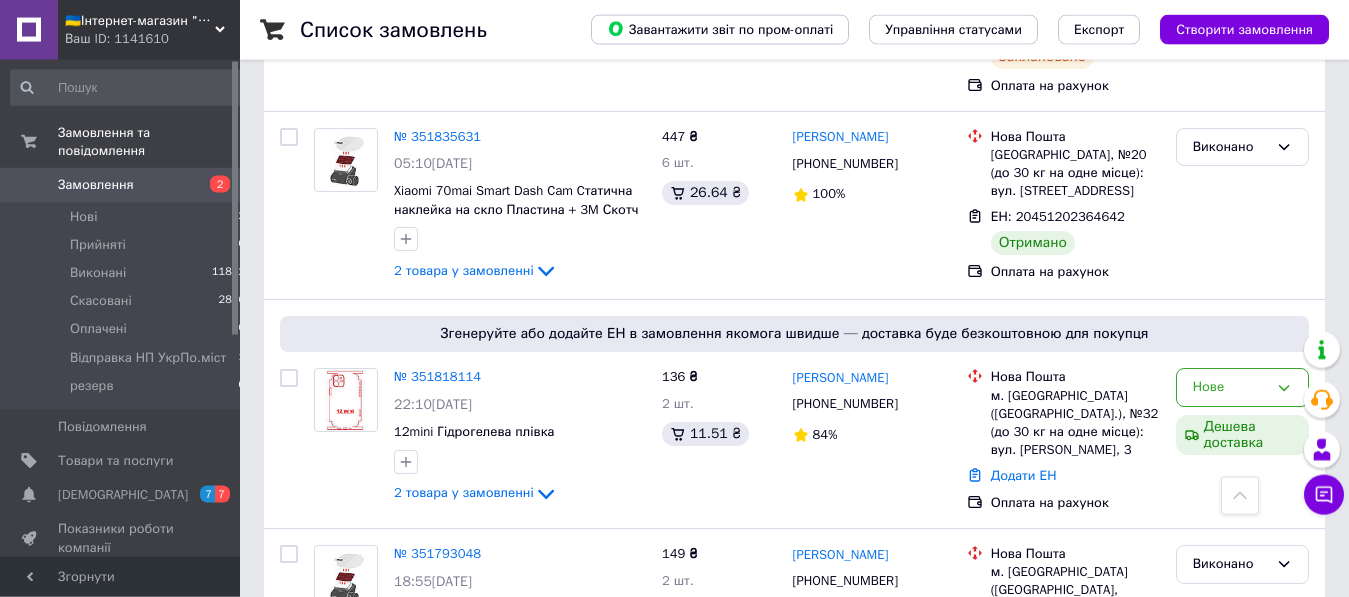 scroll, scrollTop: 2448, scrollLeft: 0, axis: vertical 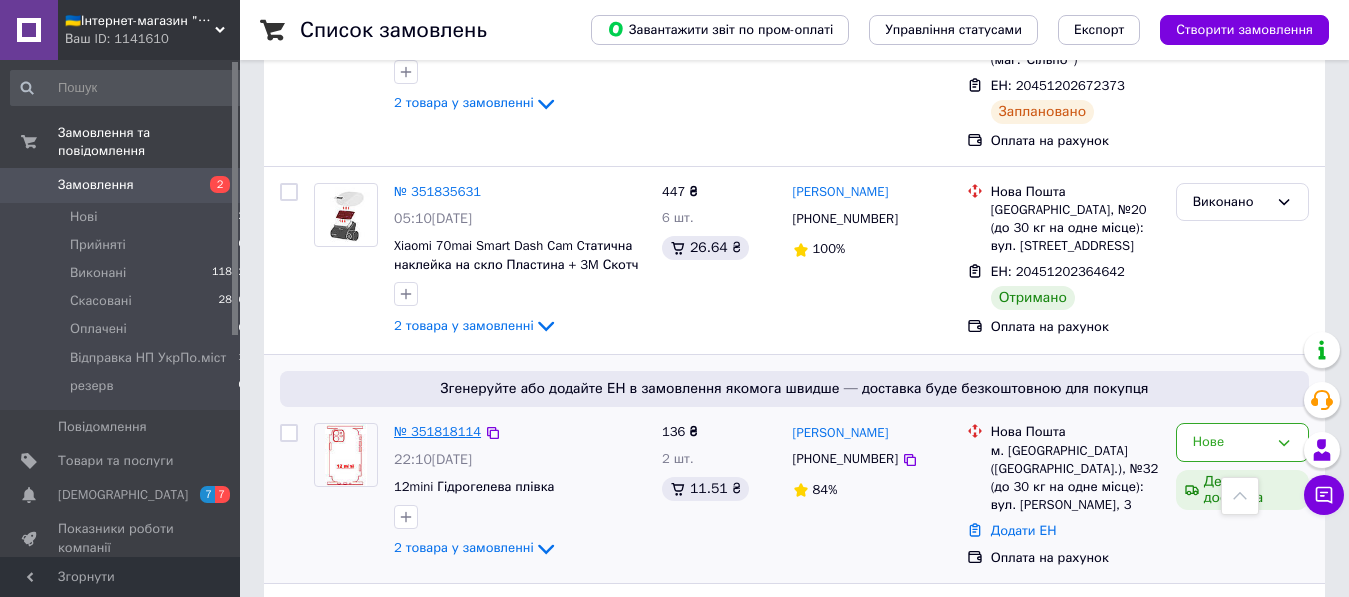 click on "№ 351818114" at bounding box center [437, 431] 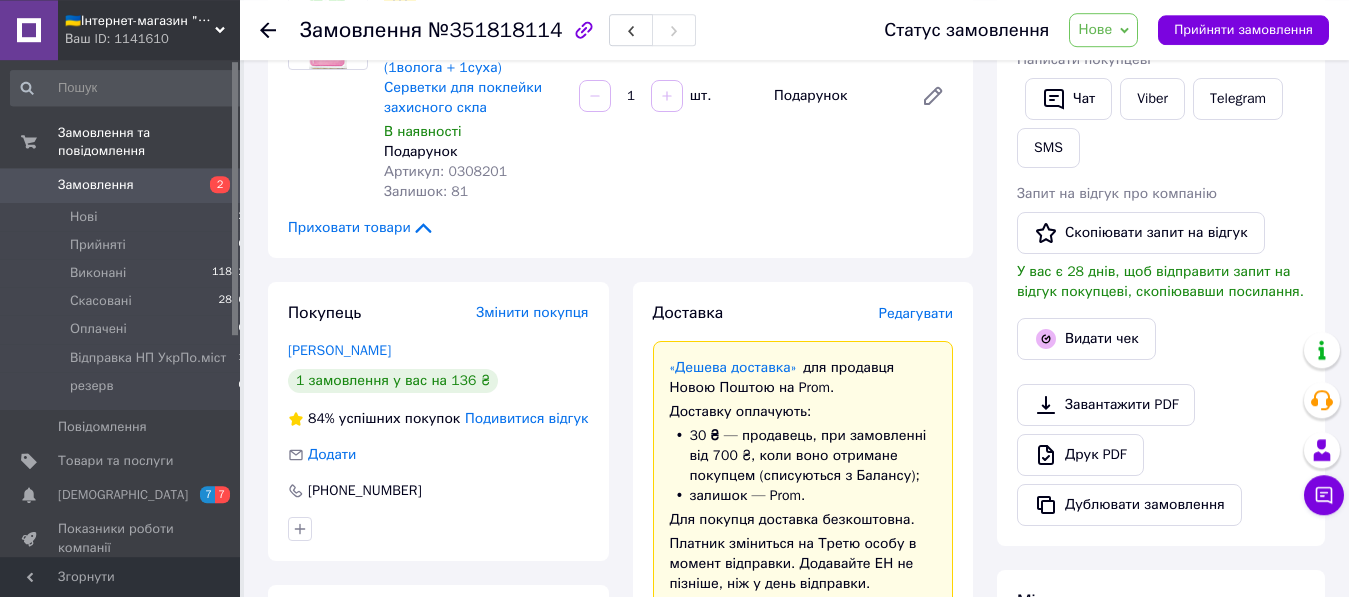 scroll, scrollTop: 408, scrollLeft: 0, axis: vertical 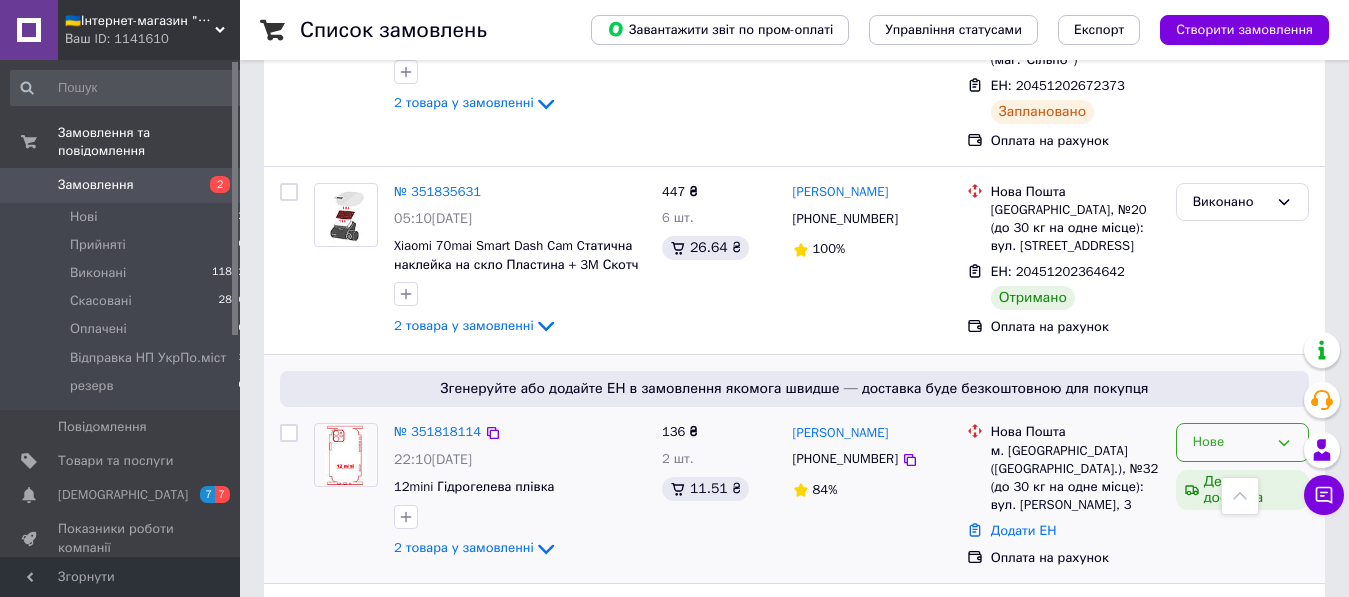 click on "Нове" at bounding box center [1230, 442] 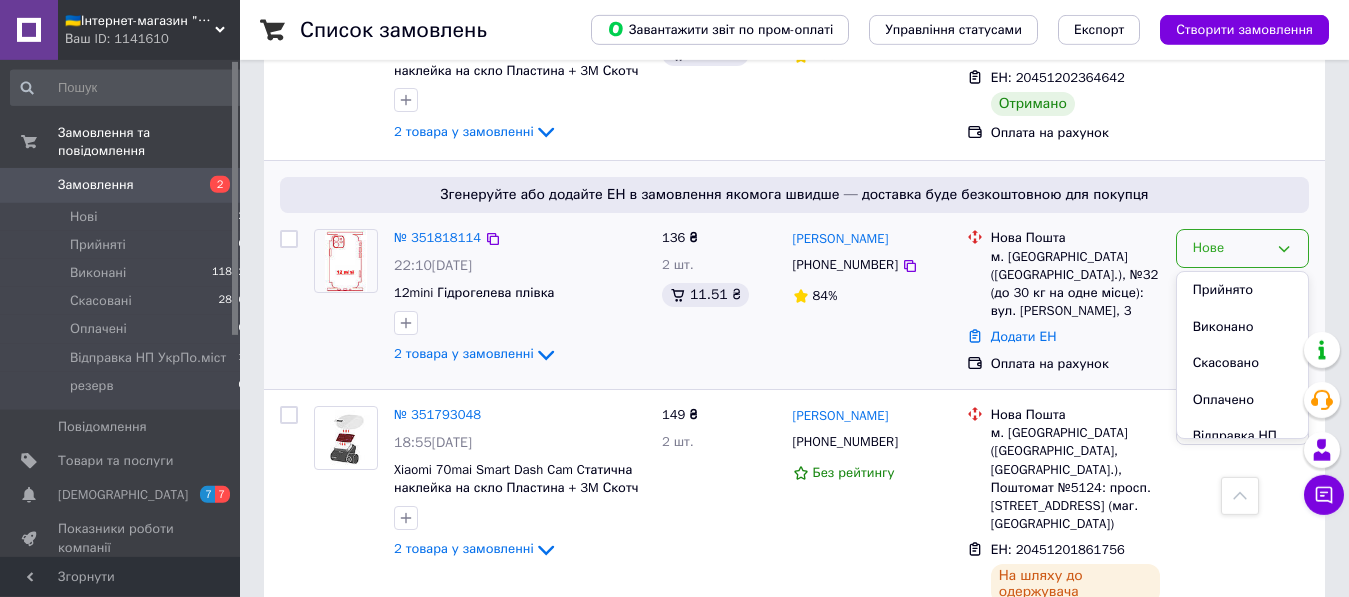 scroll, scrollTop: 2652, scrollLeft: 0, axis: vertical 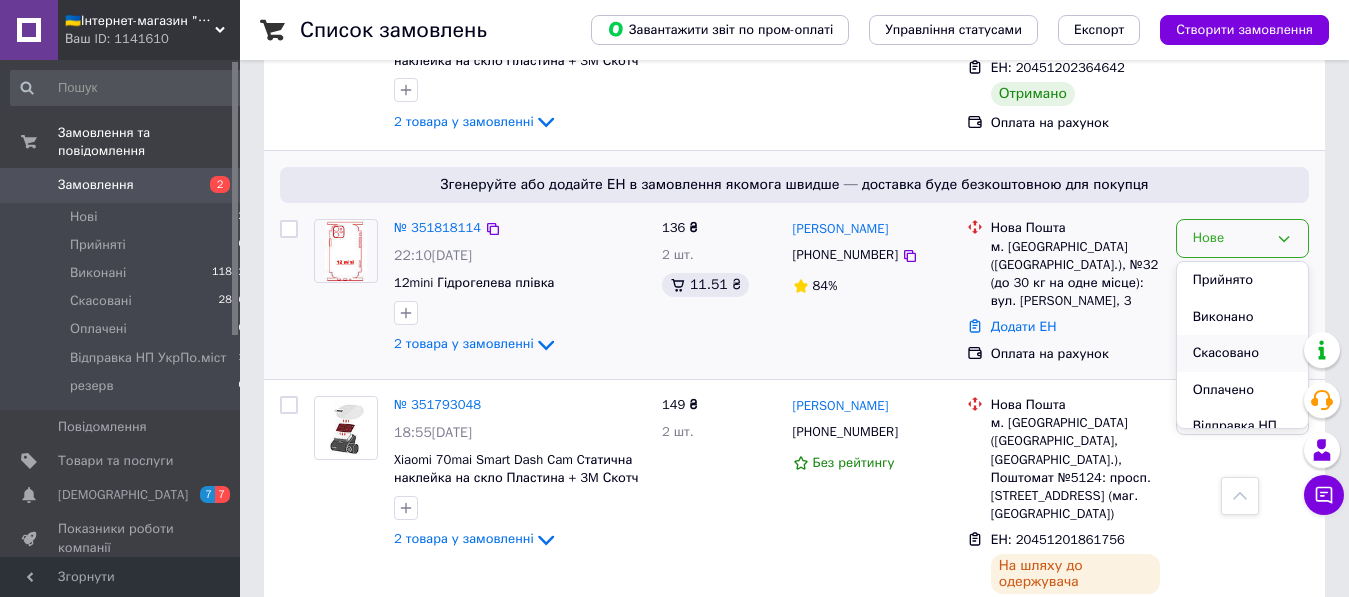 click on "Скасовано" at bounding box center (1242, 353) 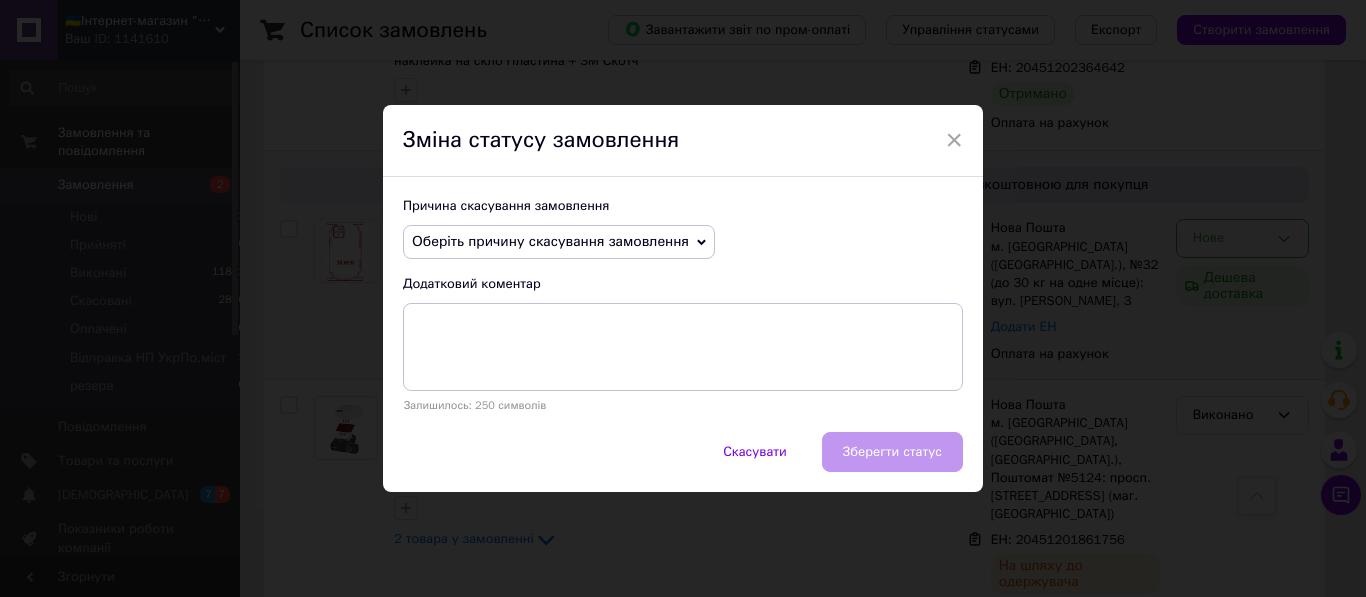 click on "Оберіть причину скасування замовлення" at bounding box center (550, 241) 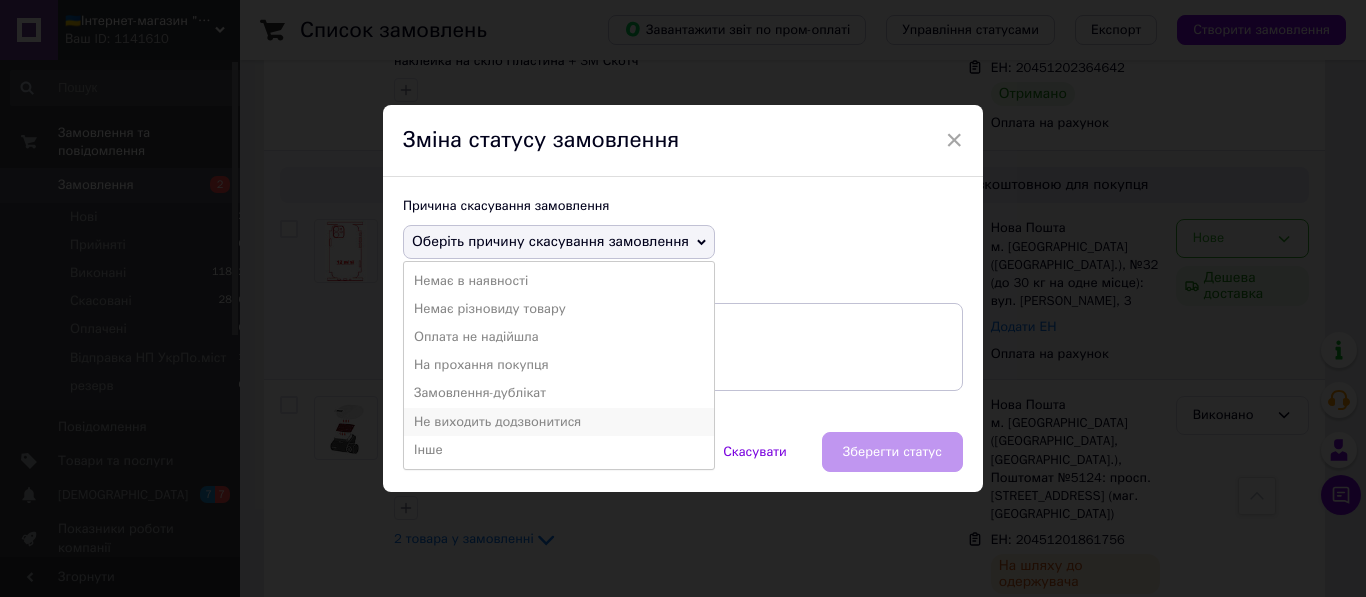 click on "Не виходить додзвонитися" at bounding box center (559, 422) 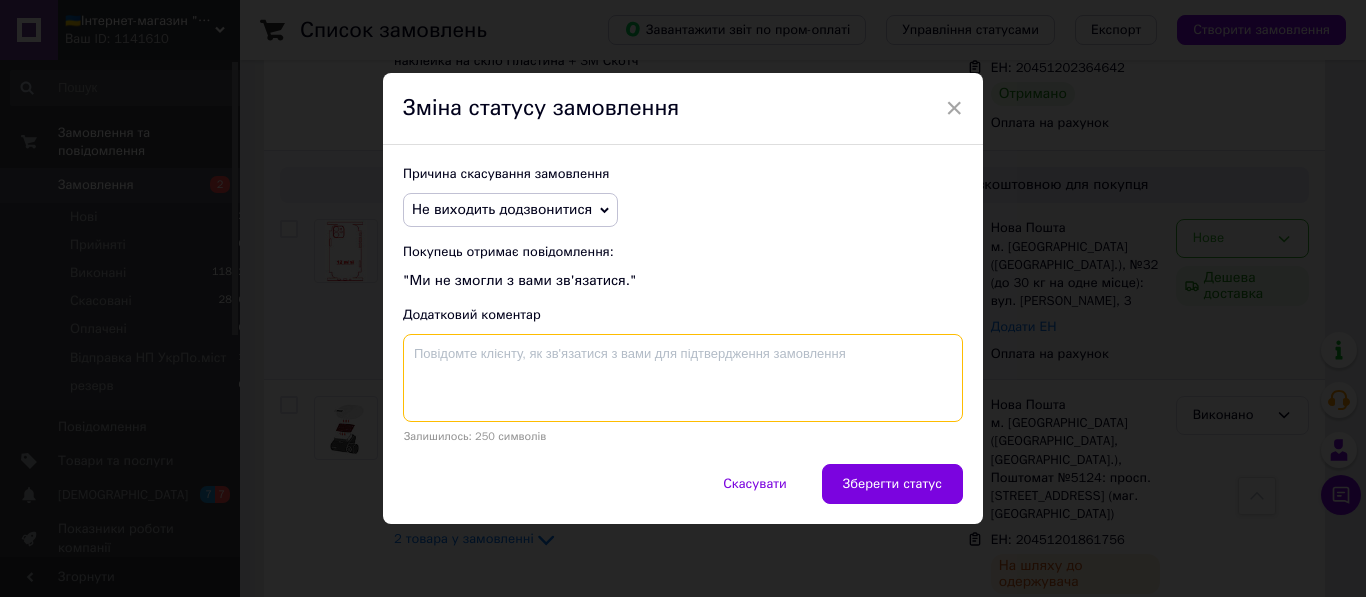 click at bounding box center [683, 378] 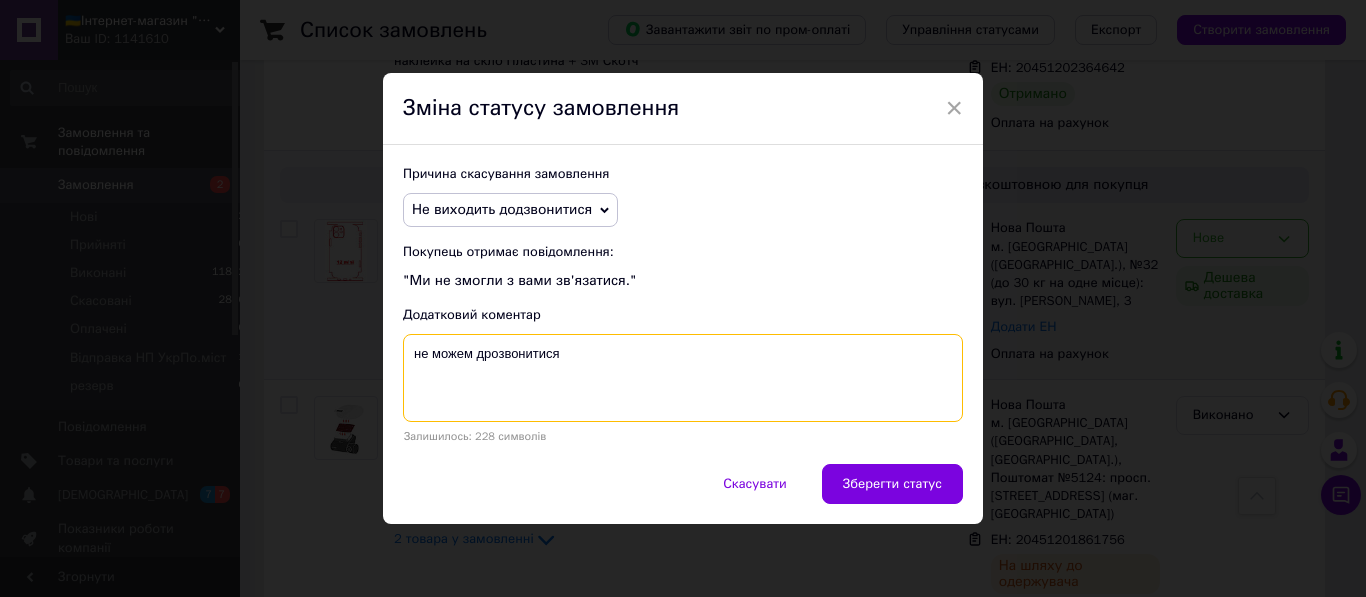 click on "не можем дрозвонитися" at bounding box center [683, 378] 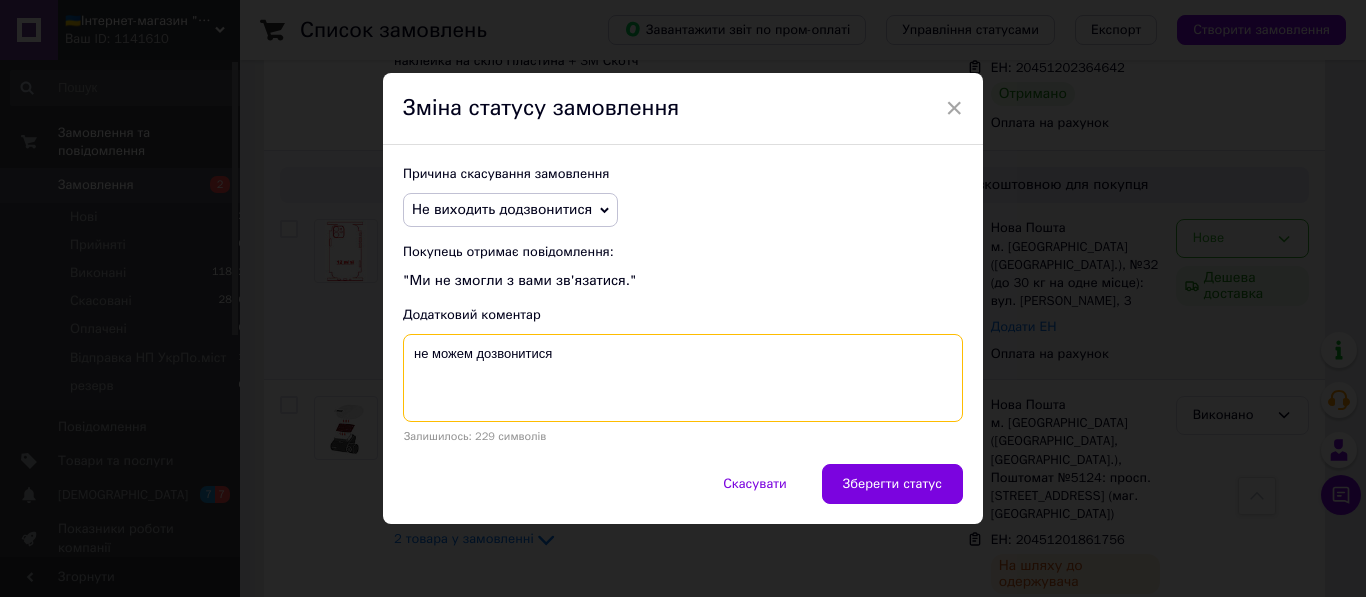 click on "не можем дозвонитися" at bounding box center [683, 378] 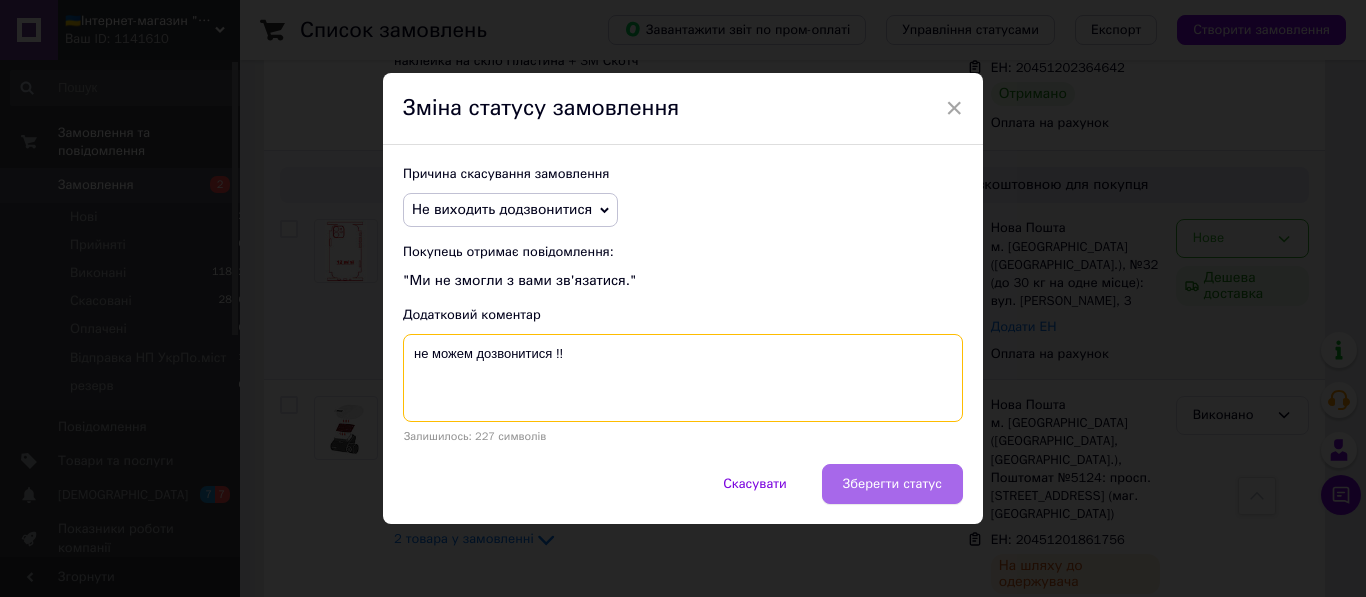 type on "не можем дозвонитися !!" 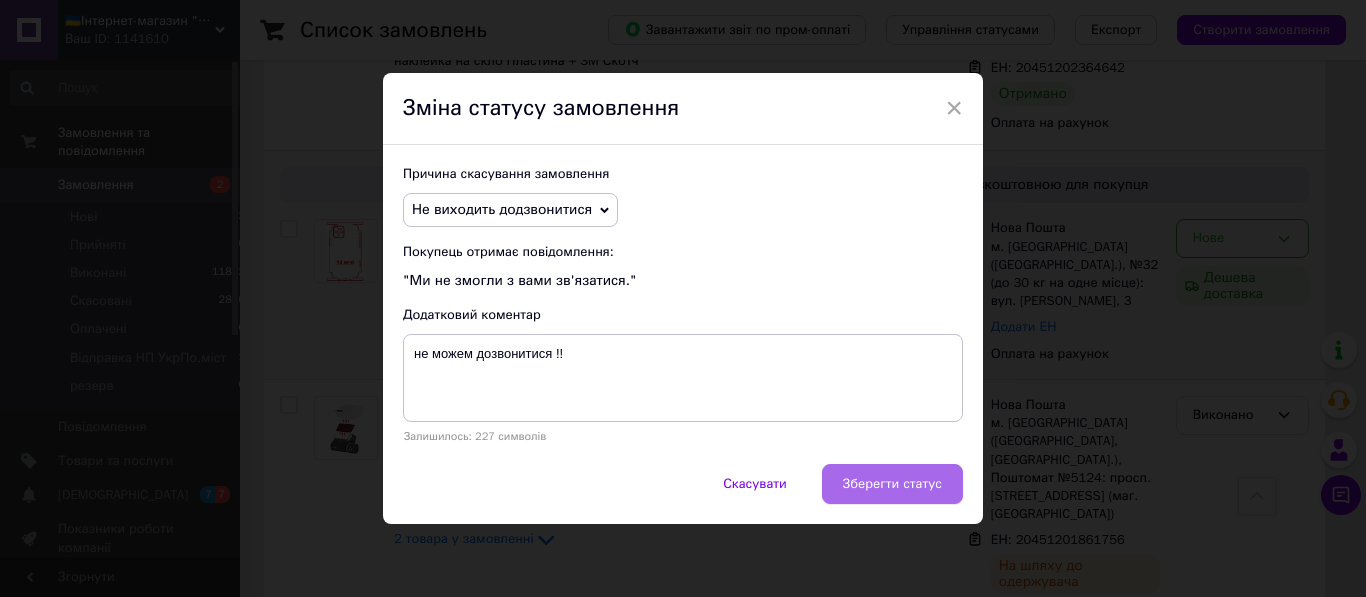 click on "Зберегти статус" at bounding box center (892, 484) 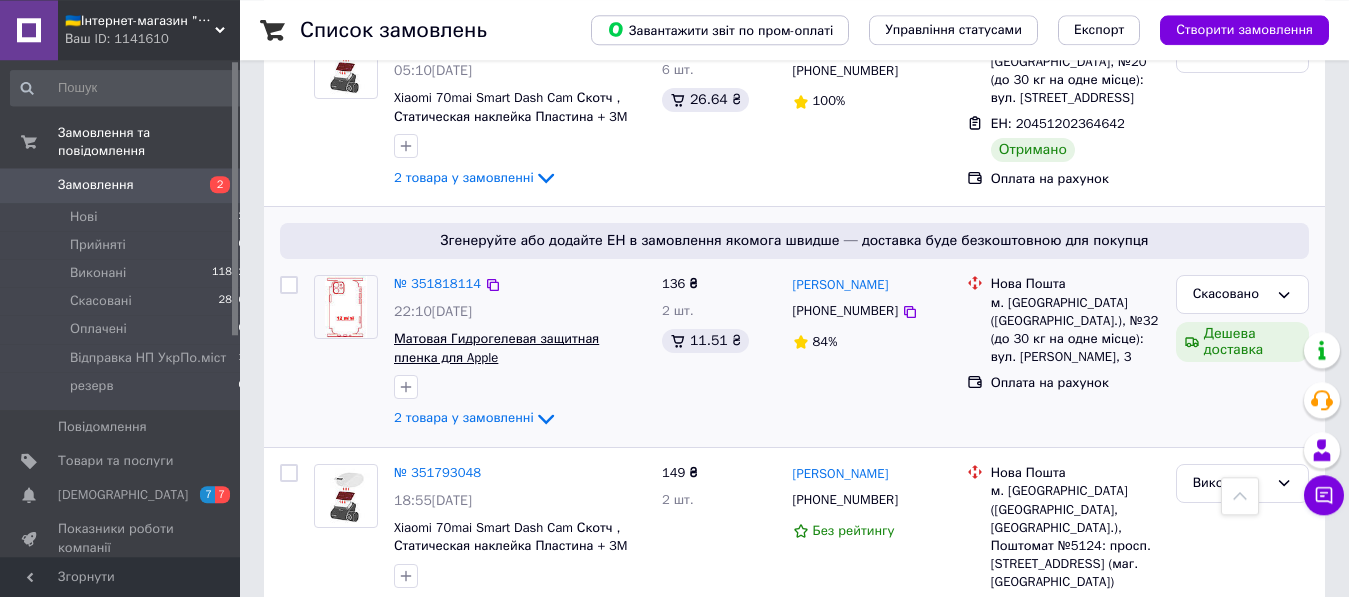 scroll, scrollTop: 2550, scrollLeft: 0, axis: vertical 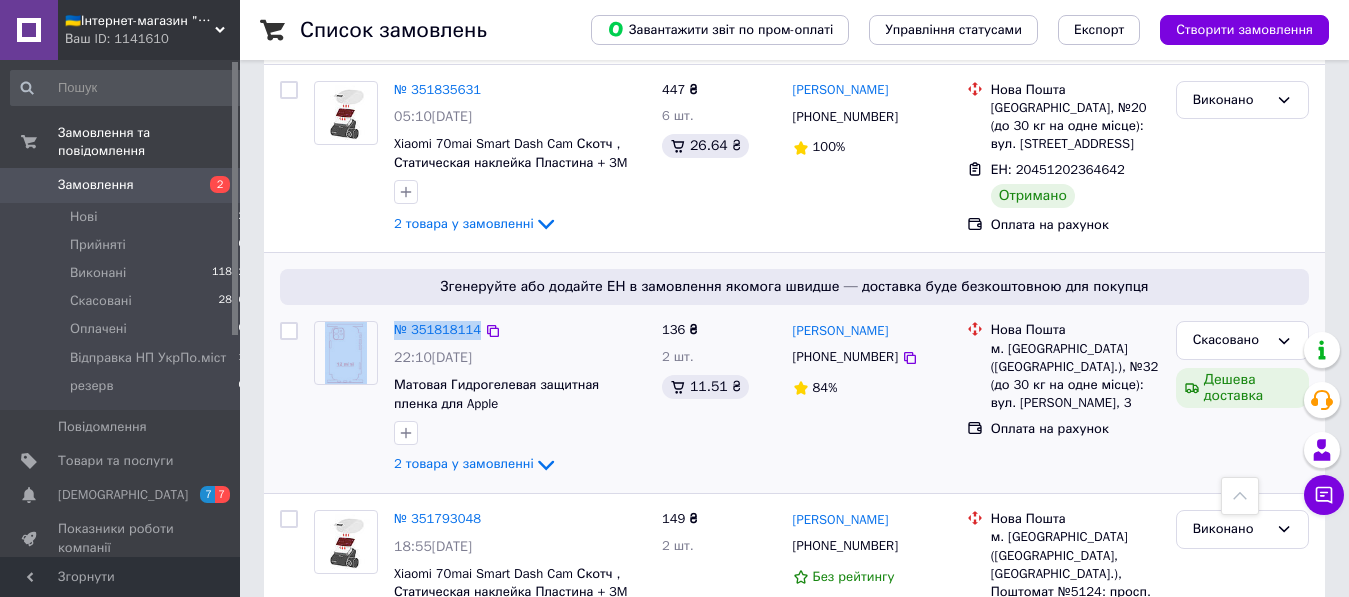 drag, startPoint x: 379, startPoint y: 224, endPoint x: 505, endPoint y: 241, distance: 127.141655 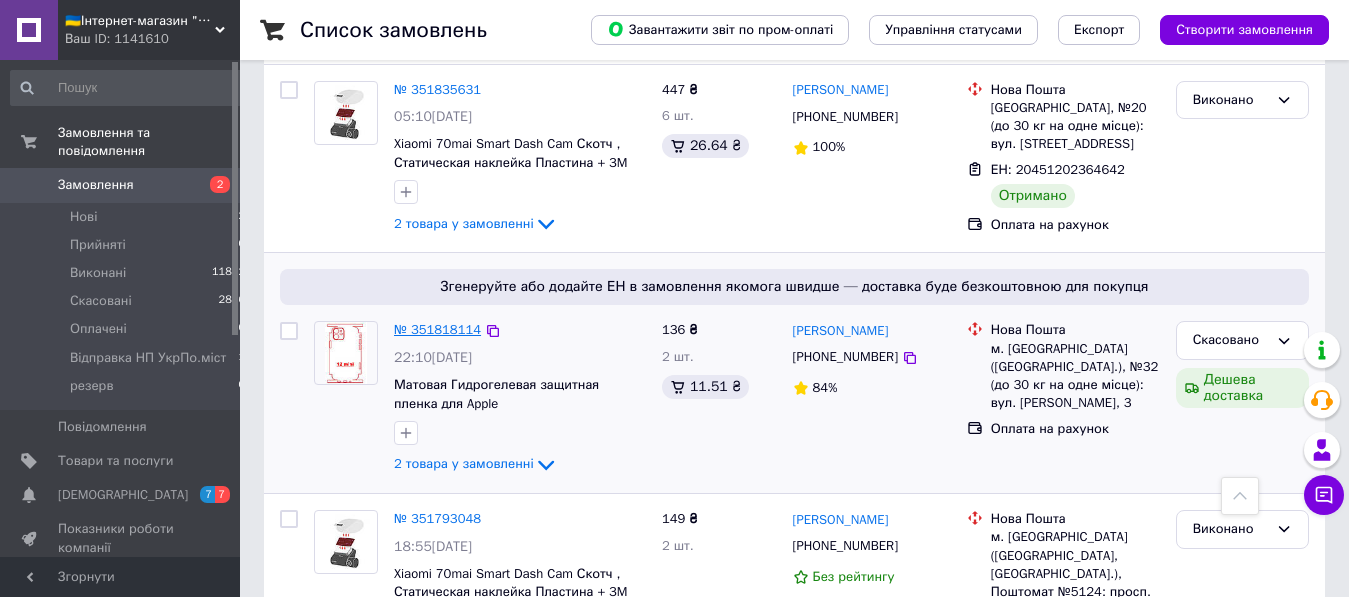 drag, startPoint x: 508, startPoint y: 244, endPoint x: 412, endPoint y: 244, distance: 96 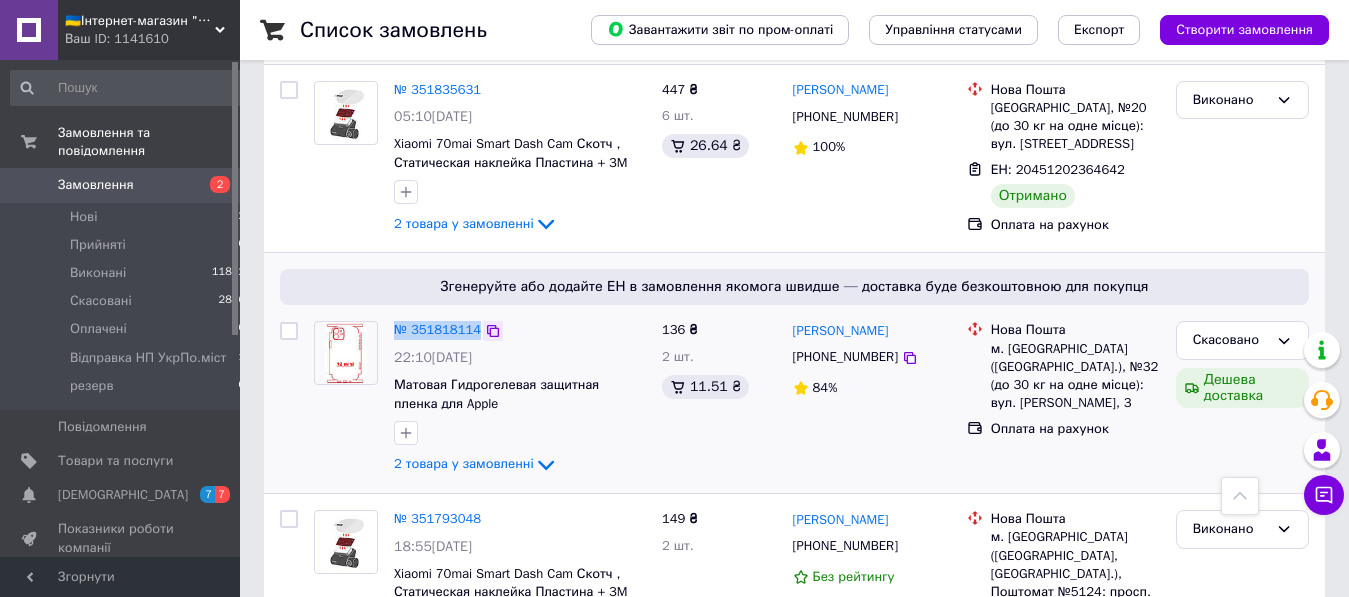 drag, startPoint x: 388, startPoint y: 234, endPoint x: 489, endPoint y: 238, distance: 101.07918 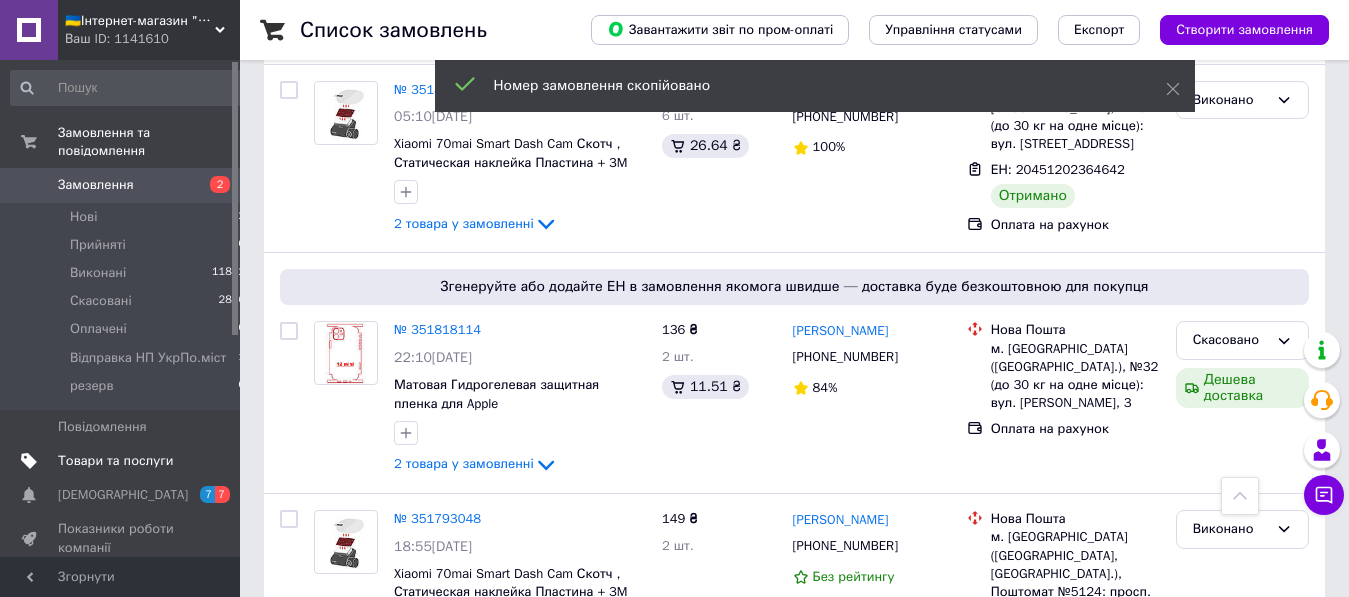click on "Товари та послуги" at bounding box center (115, 461) 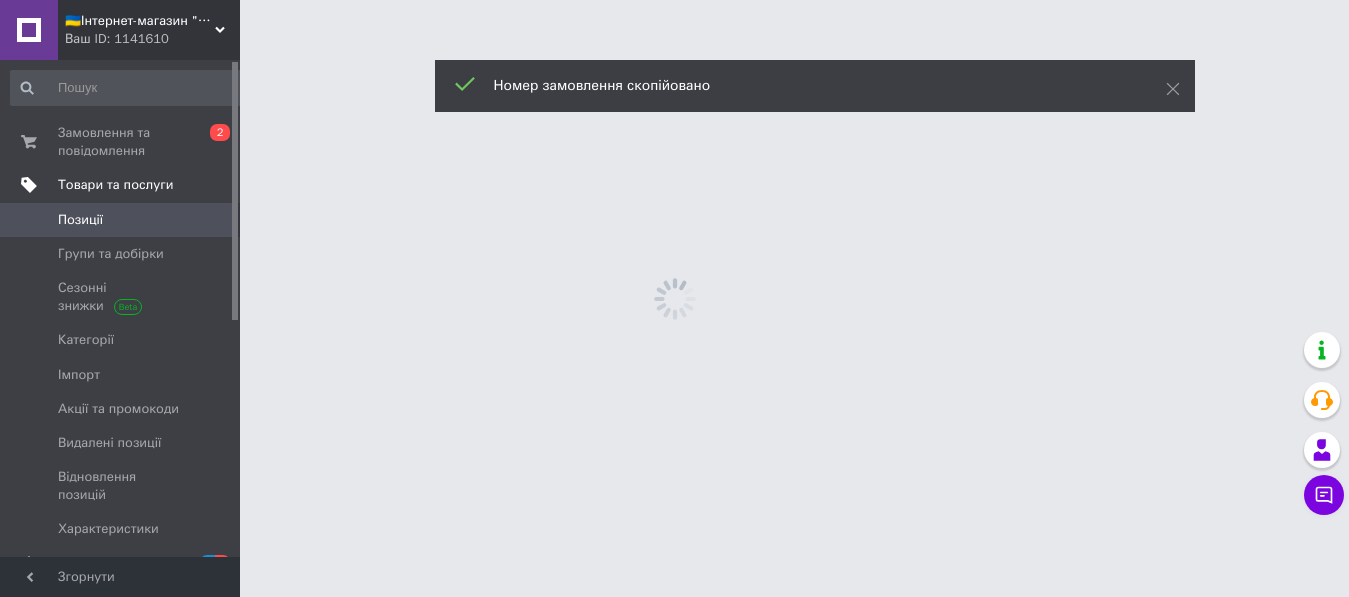 scroll, scrollTop: 0, scrollLeft: 0, axis: both 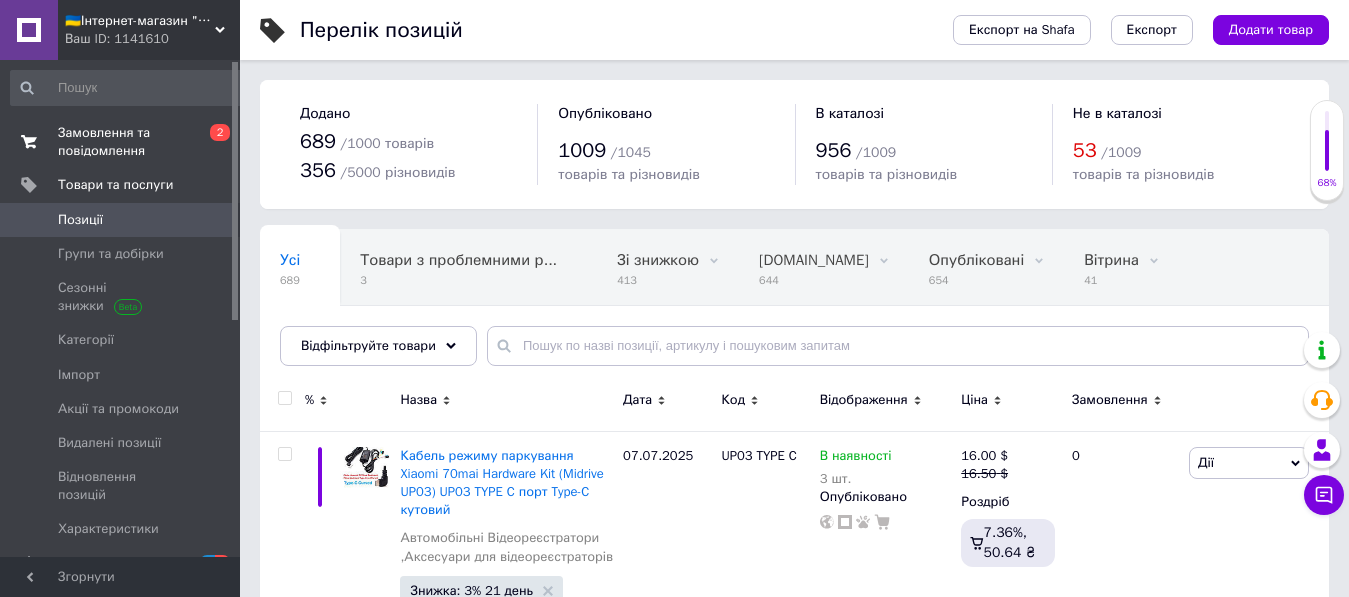 click on "Замовлення та повідомлення" at bounding box center (121, 142) 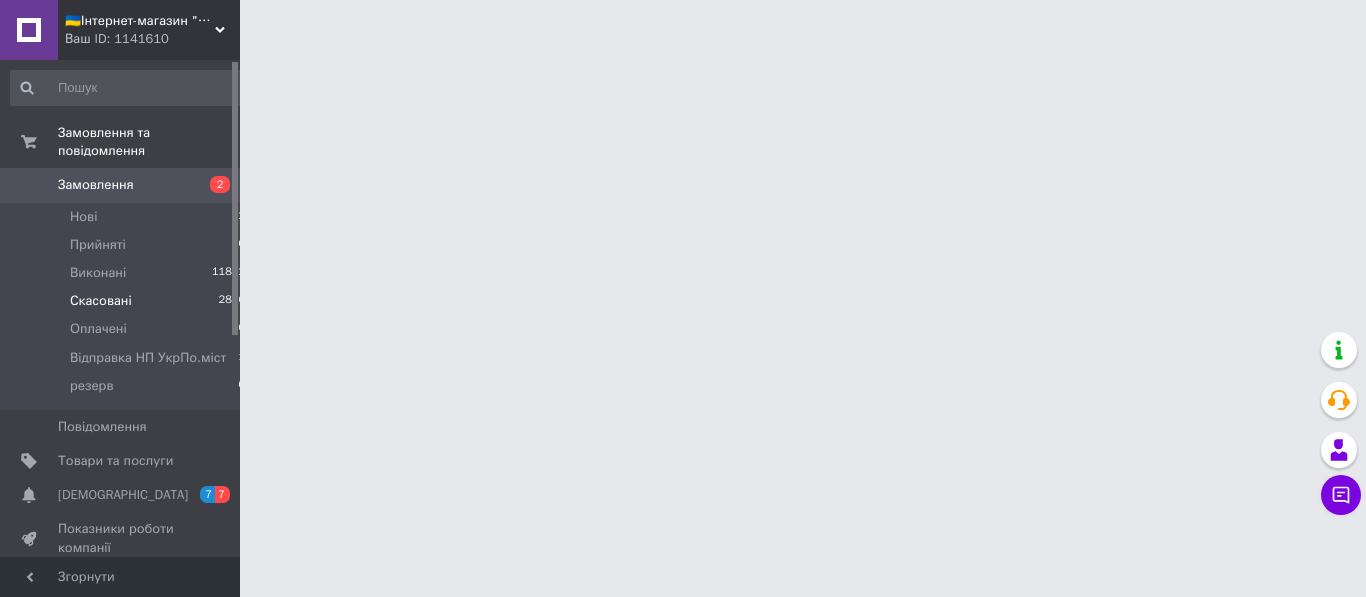 click on "Скасовані" at bounding box center (101, 301) 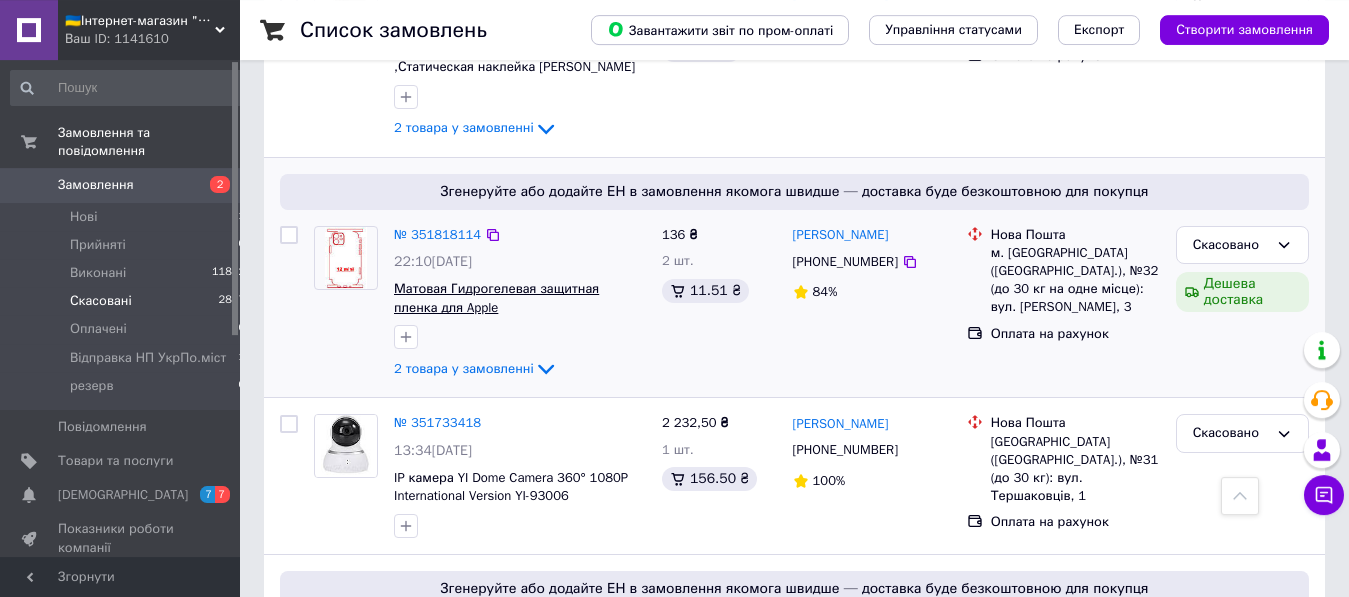 scroll, scrollTop: 510, scrollLeft: 0, axis: vertical 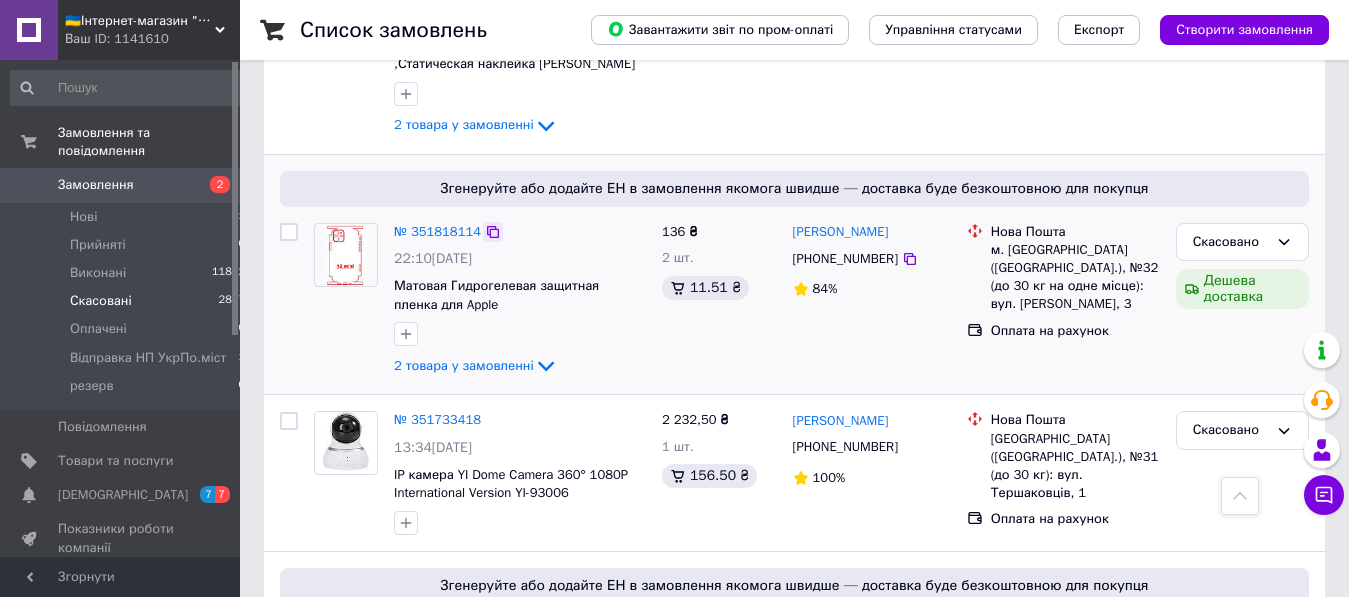 click 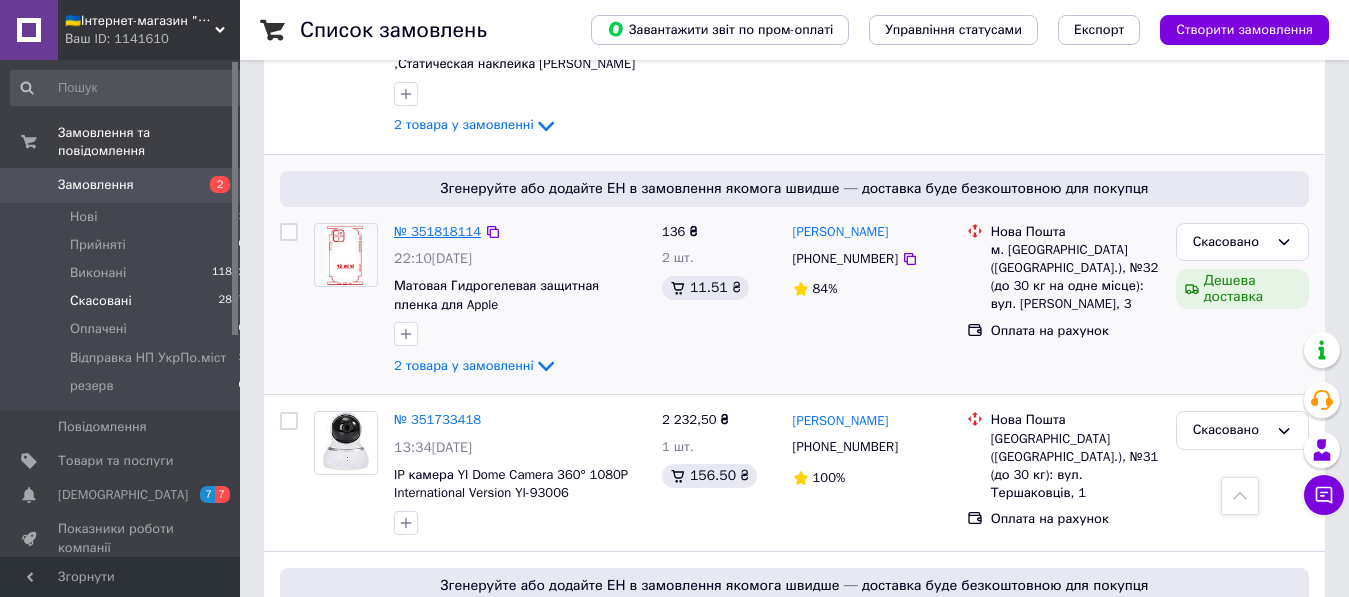 click on "№ 351818114" at bounding box center (437, 231) 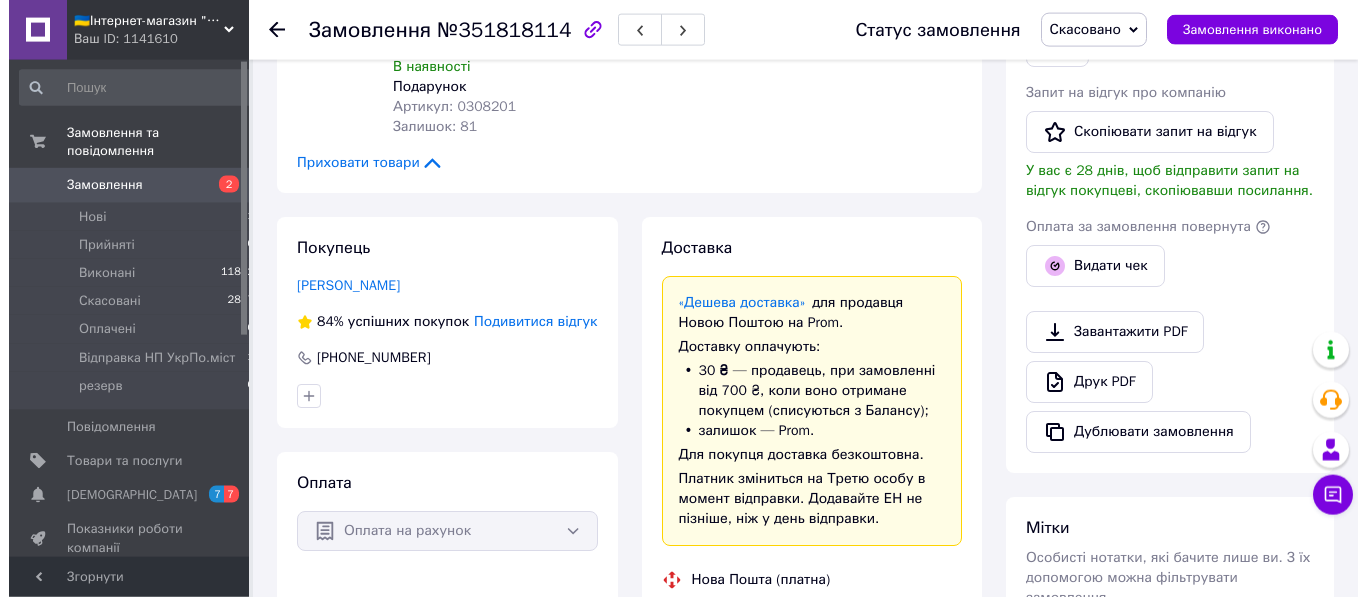 scroll, scrollTop: 521, scrollLeft: 0, axis: vertical 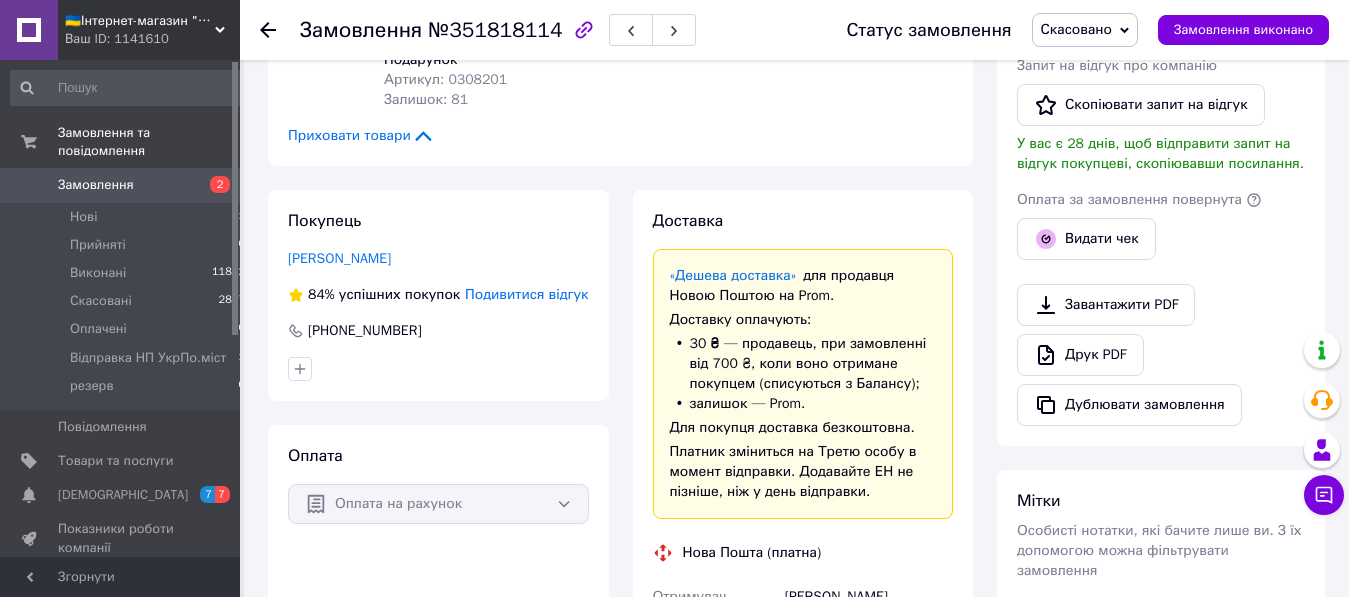 click on "Подивитися відгук" at bounding box center [526, 294] 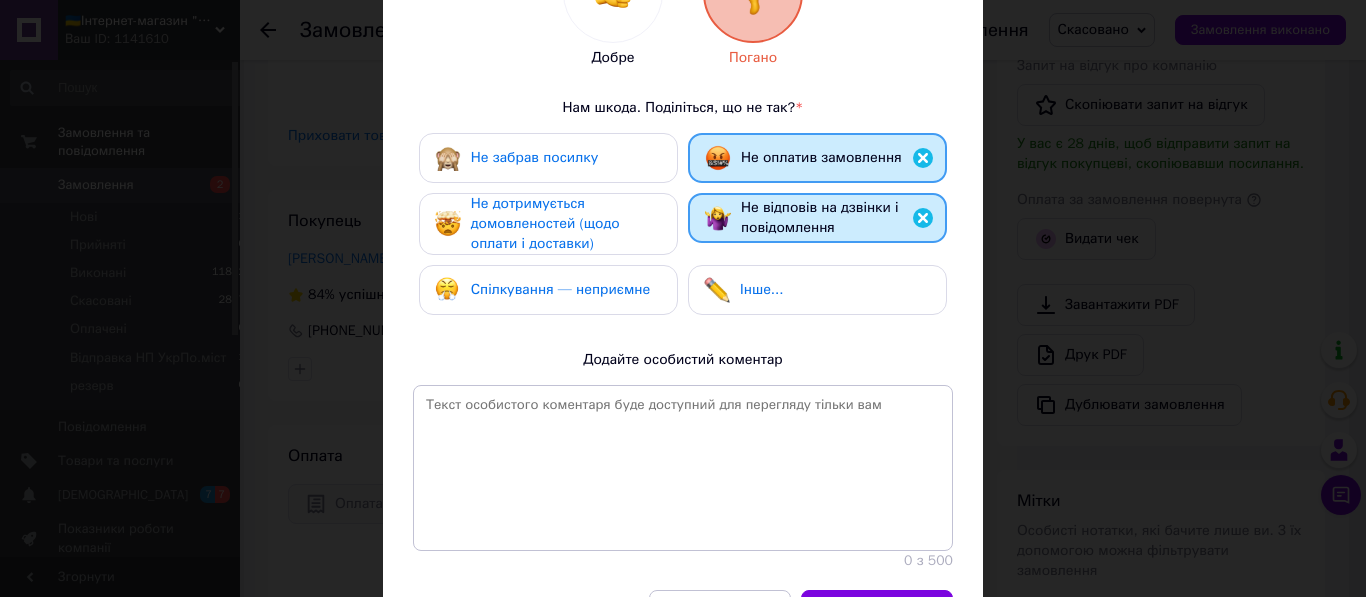 scroll, scrollTop: 342, scrollLeft: 0, axis: vertical 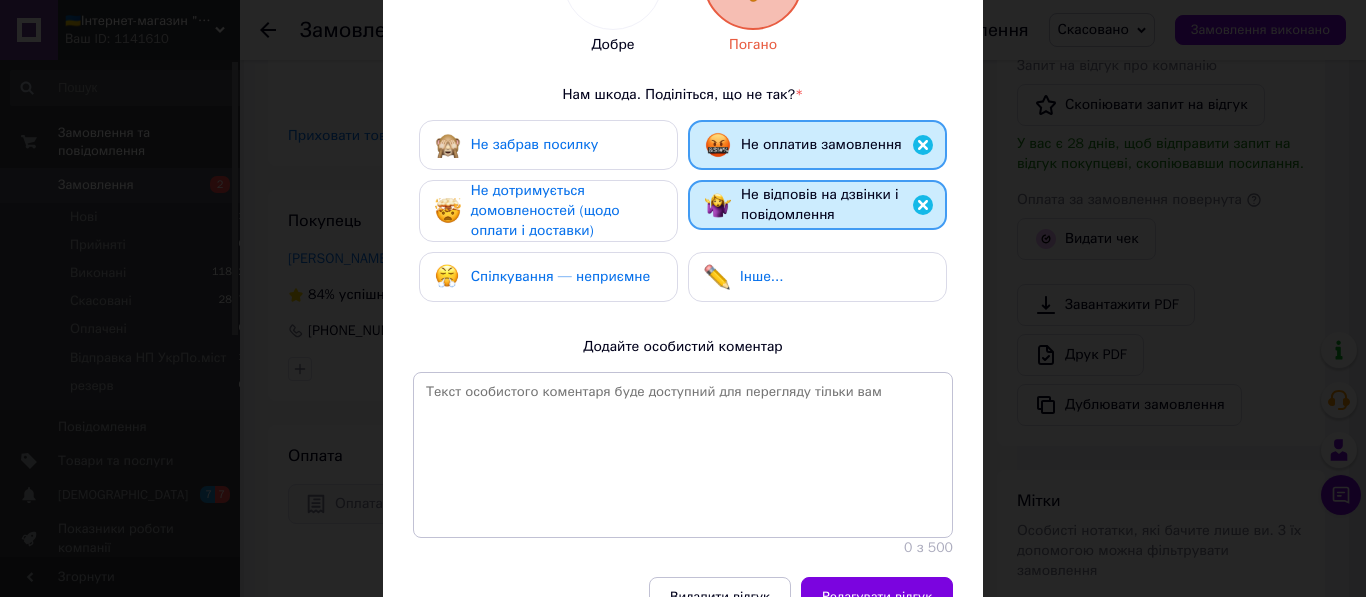 click on "Не дотримується домовленостей (щодо оплати і доставки)" at bounding box center (545, 210) 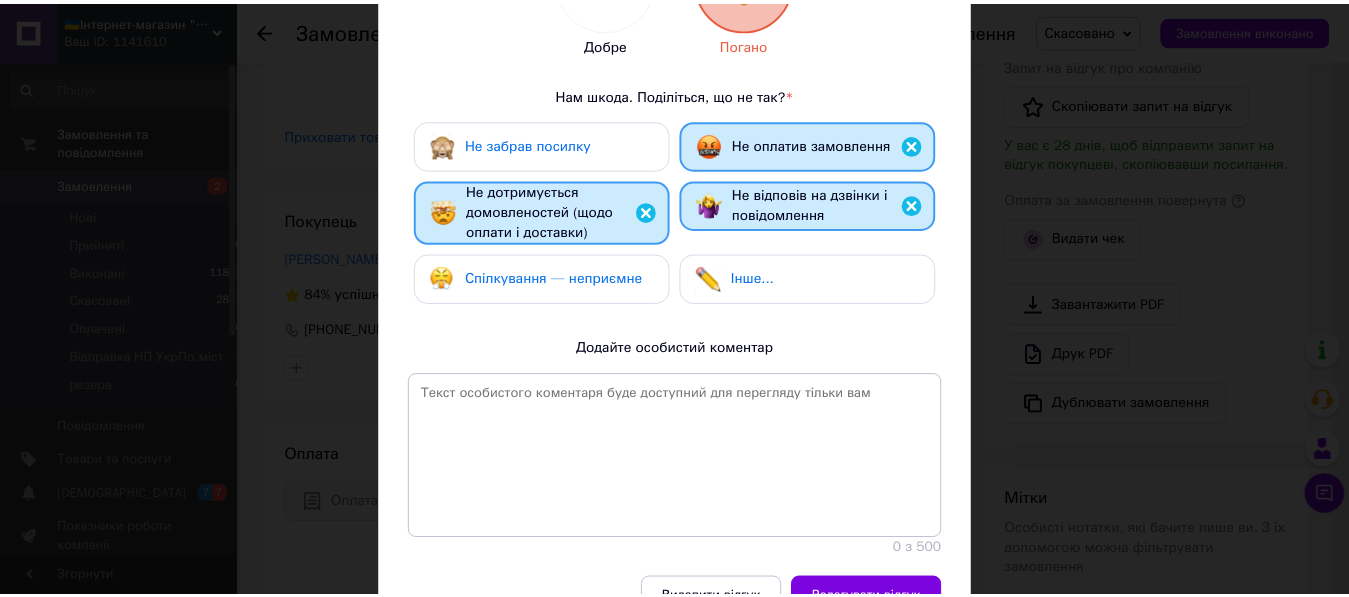 scroll, scrollTop: 478, scrollLeft: 0, axis: vertical 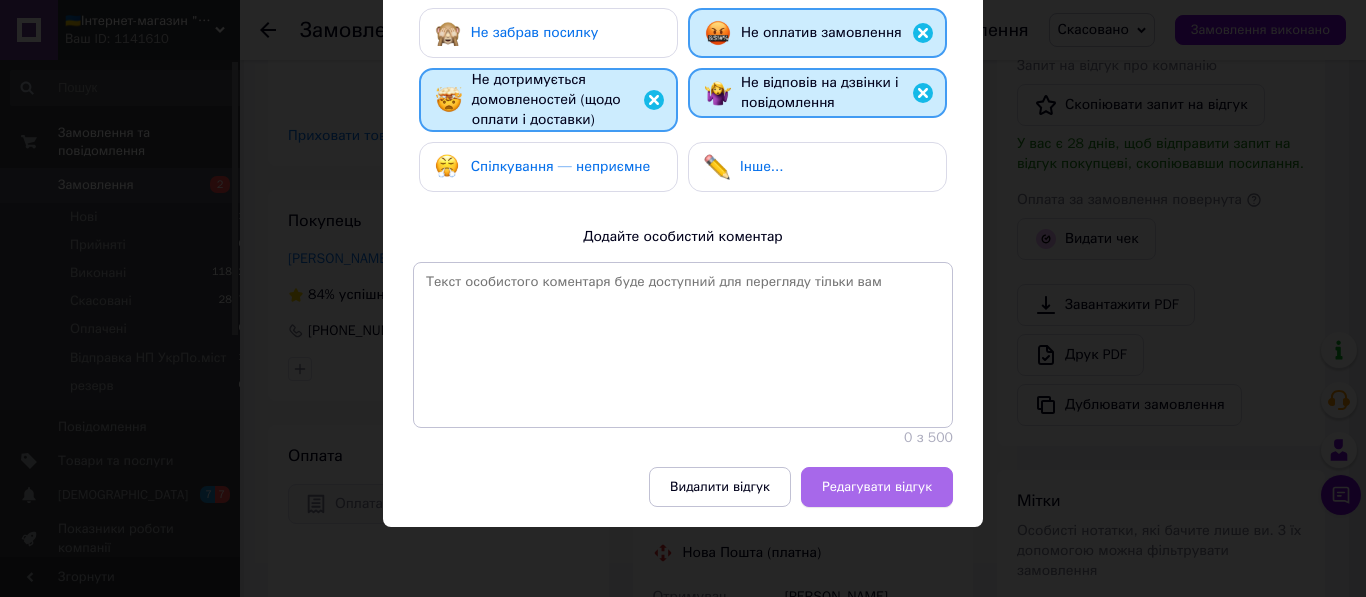 click on "Редагувати відгук" at bounding box center (877, 487) 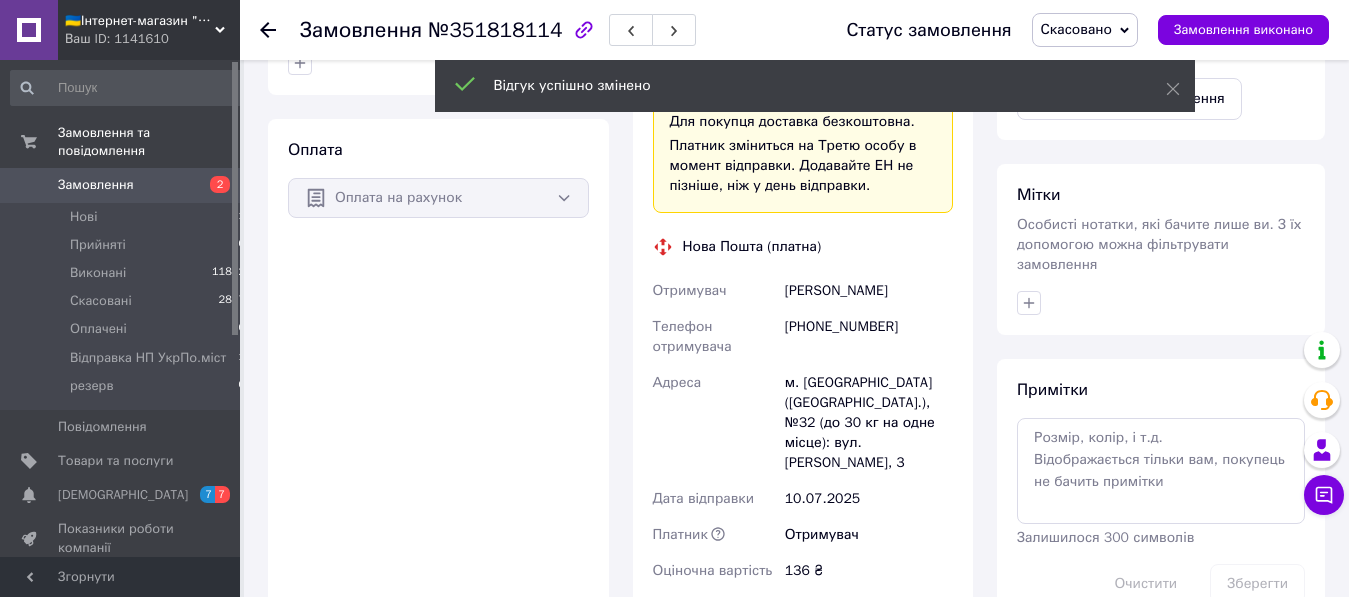 scroll, scrollTop: 1090, scrollLeft: 0, axis: vertical 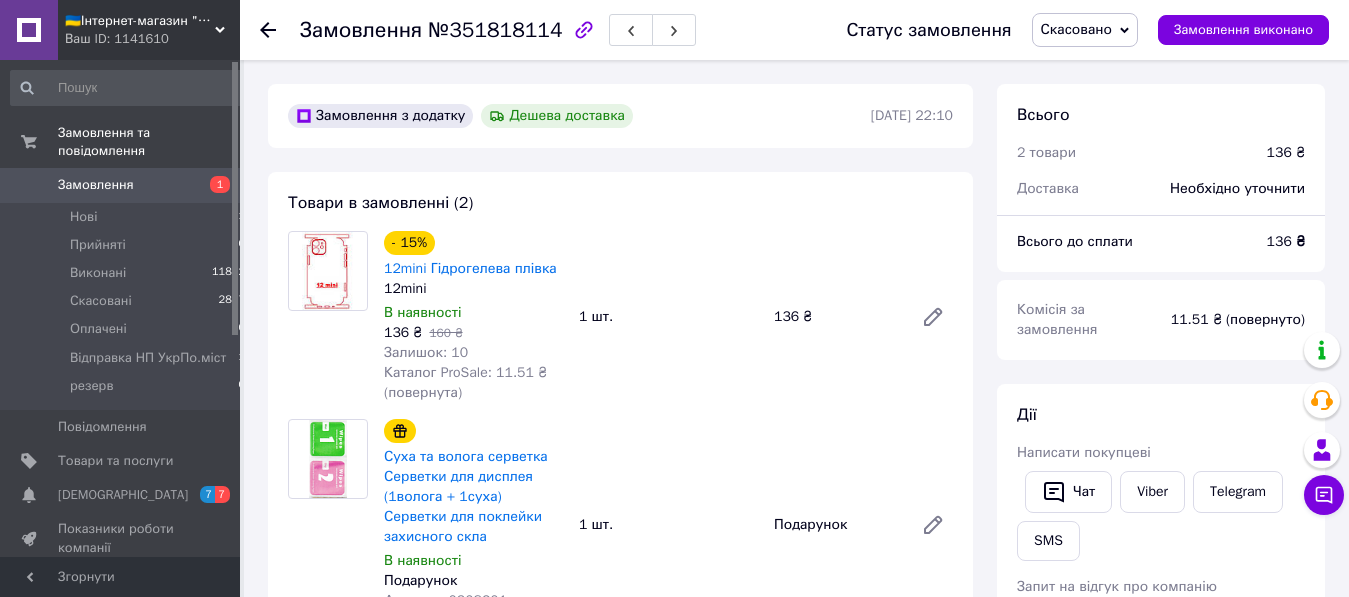 click on "Замовлення" at bounding box center [96, 185] 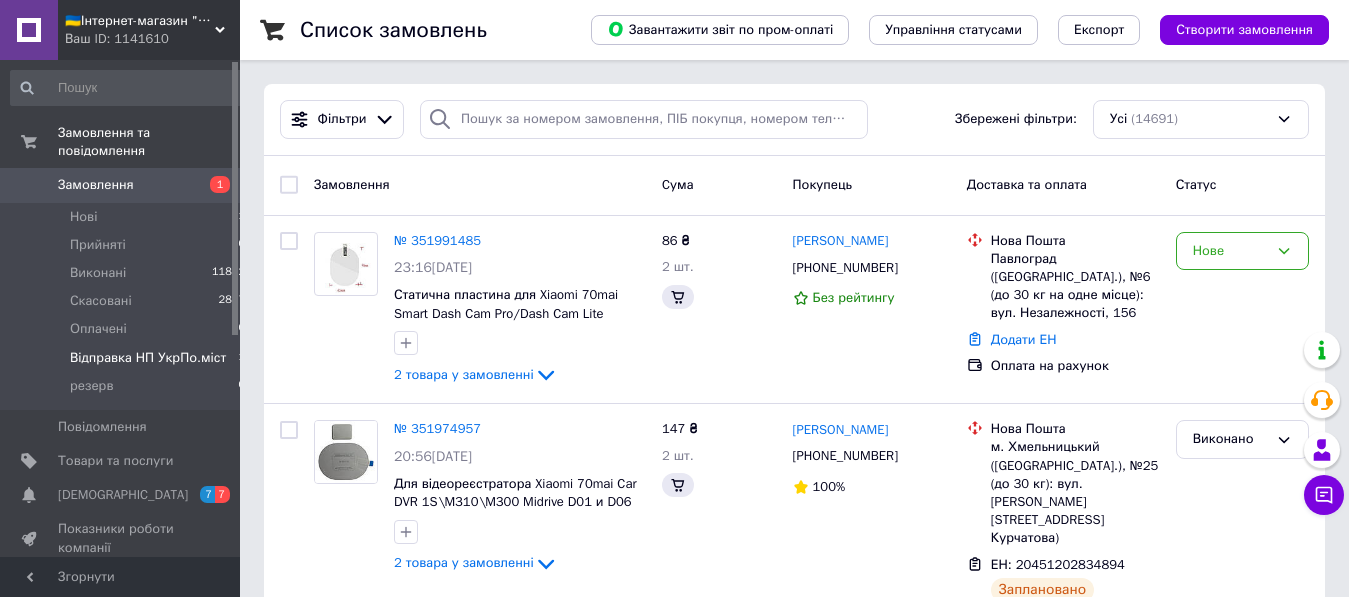 click on "Відправка НП УкрПо.міст" at bounding box center [148, 358] 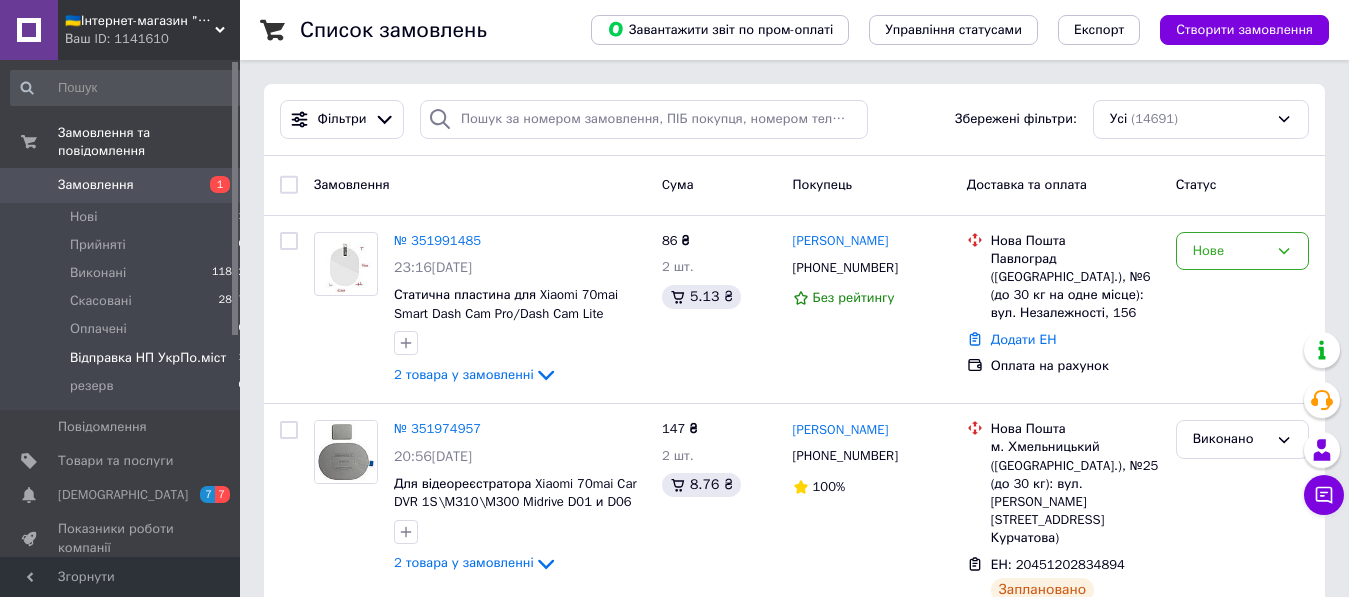 click on "Відправка НП УкрПо.міст 1" at bounding box center [128, 358] 